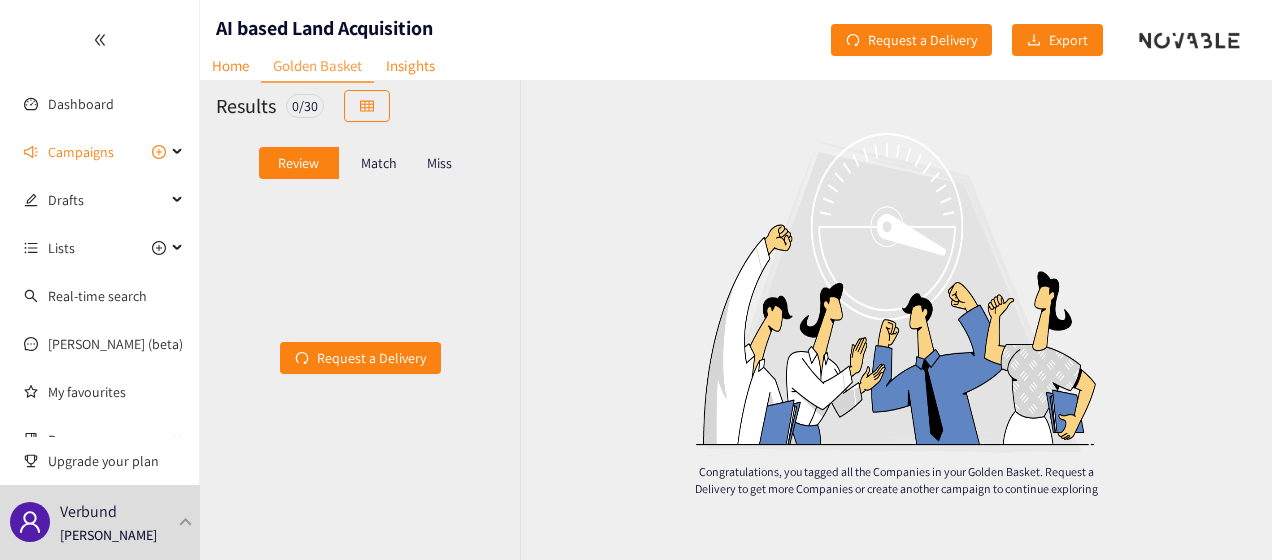 scroll, scrollTop: 0, scrollLeft: 0, axis: both 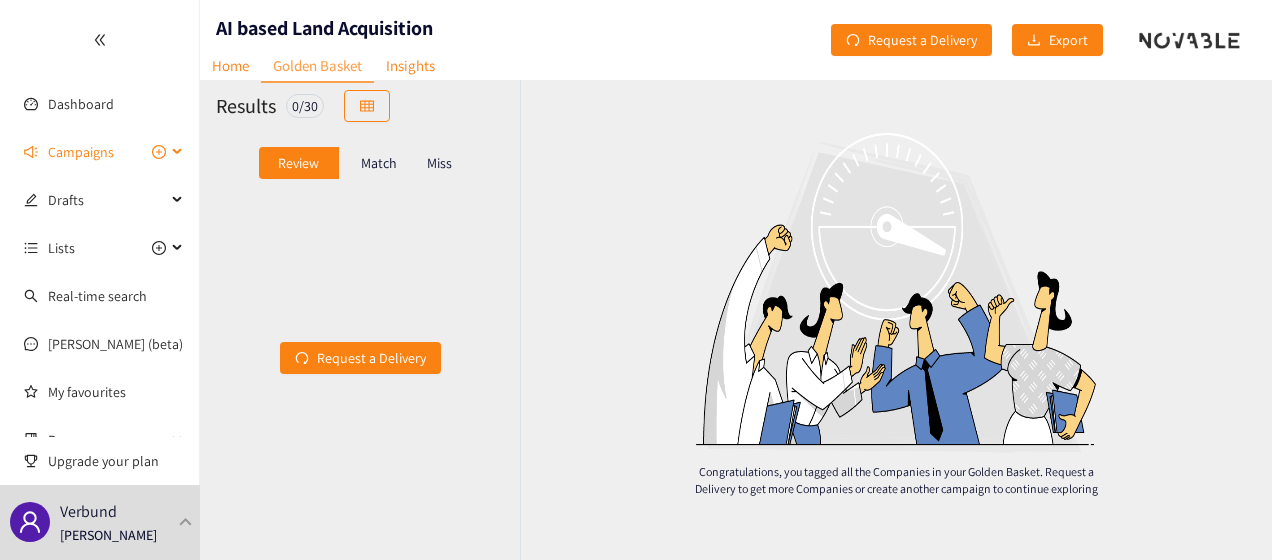 click at bounding box center [179, 152] 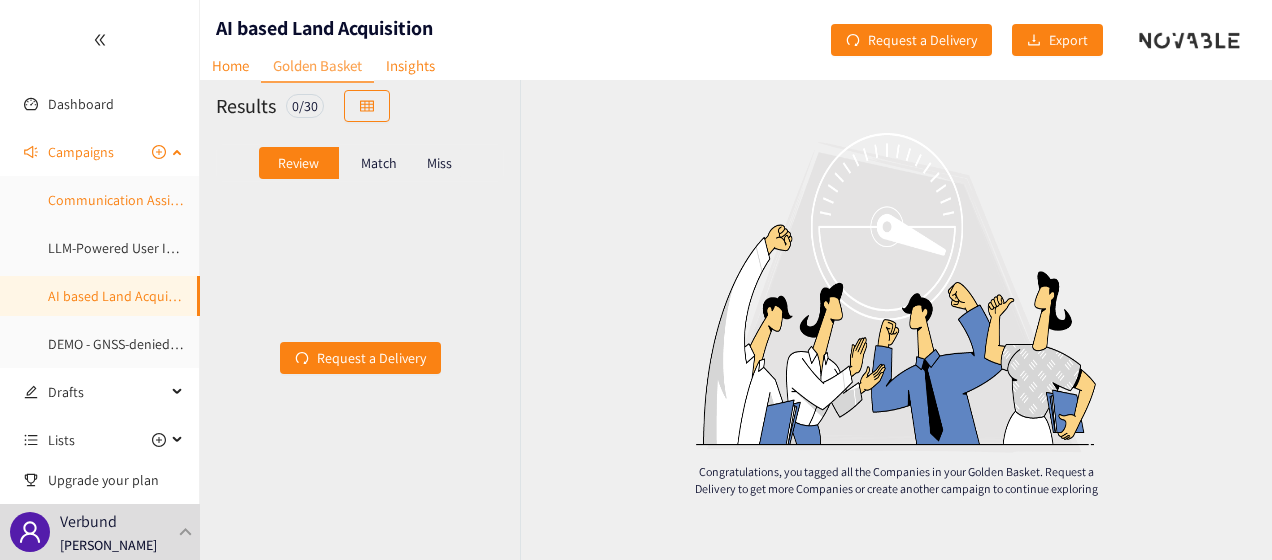 click on "Communication Assistant" at bounding box center (124, 200) 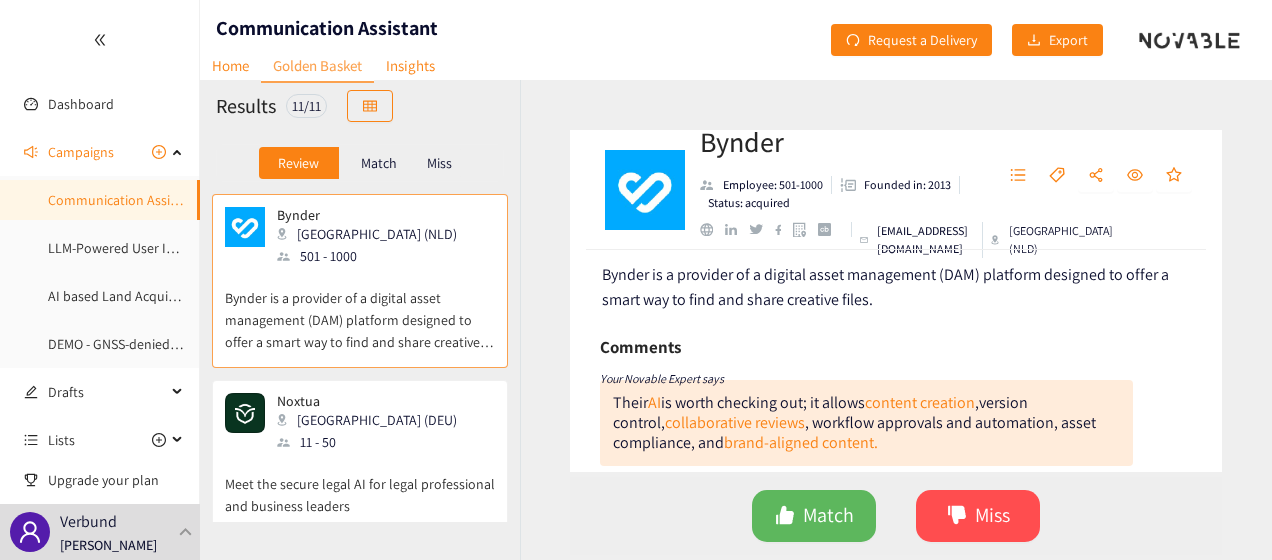 scroll, scrollTop: 0, scrollLeft: 0, axis: both 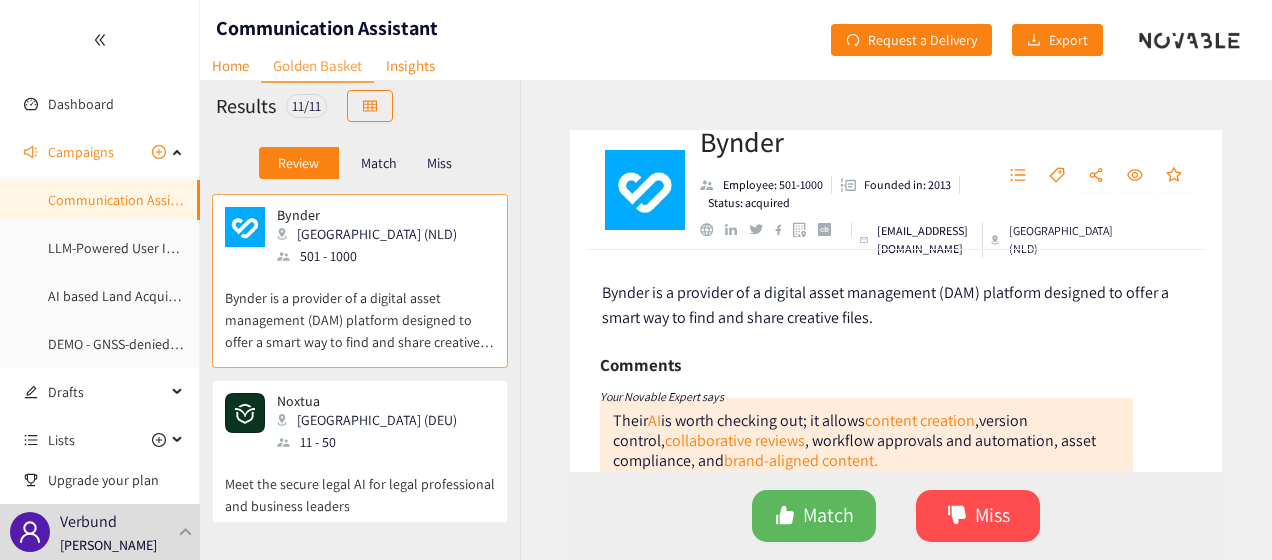 click on "Meet the secure legal AI for legal professional and business leaders" at bounding box center [360, 485] 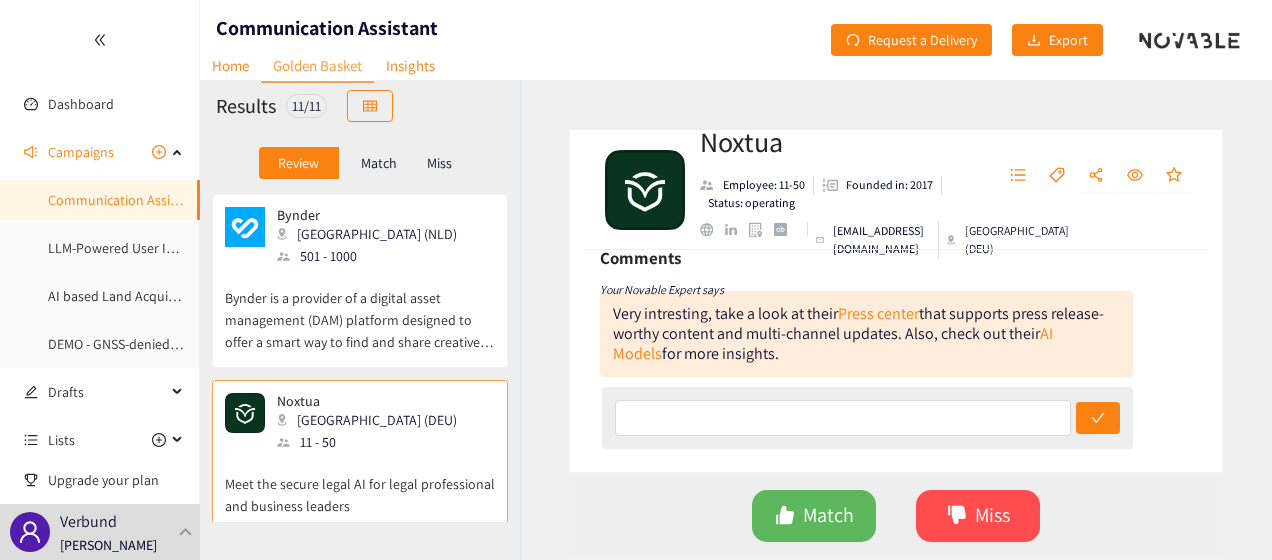 scroll, scrollTop: 83, scrollLeft: 0, axis: vertical 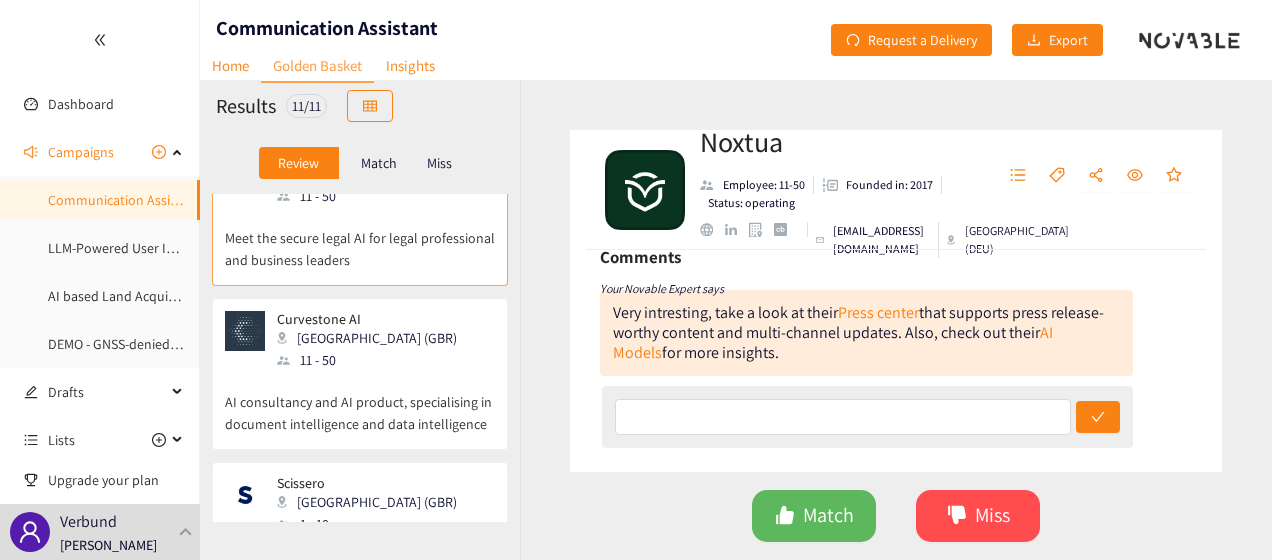 click on "AI consultancy and AI product, specialising in document intelligence and data intelligence" at bounding box center [360, 403] 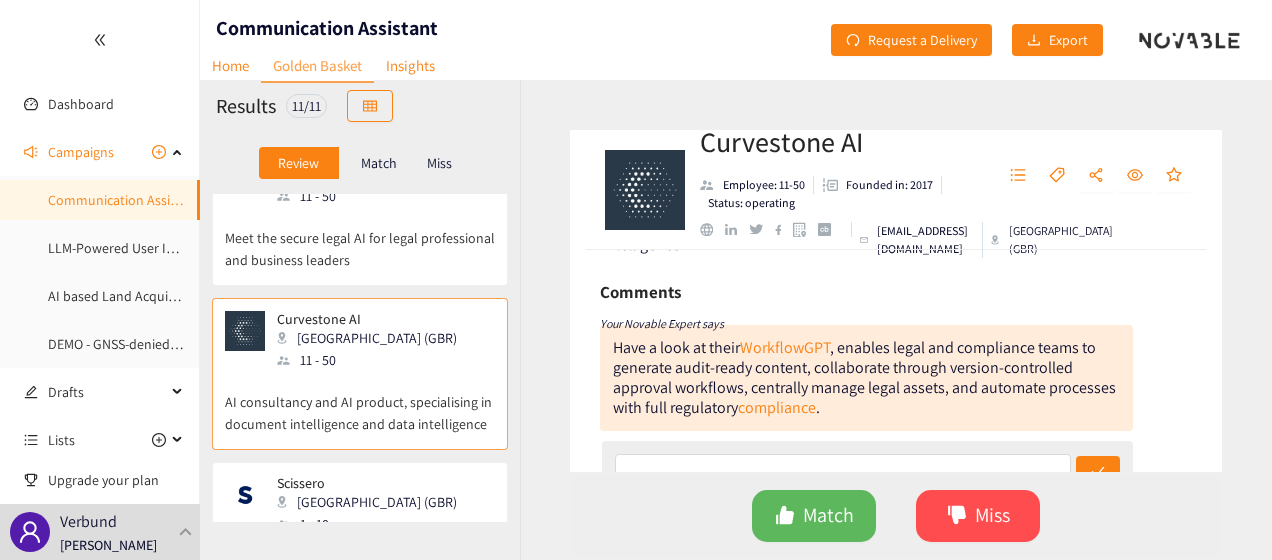 scroll, scrollTop: 76, scrollLeft: 0, axis: vertical 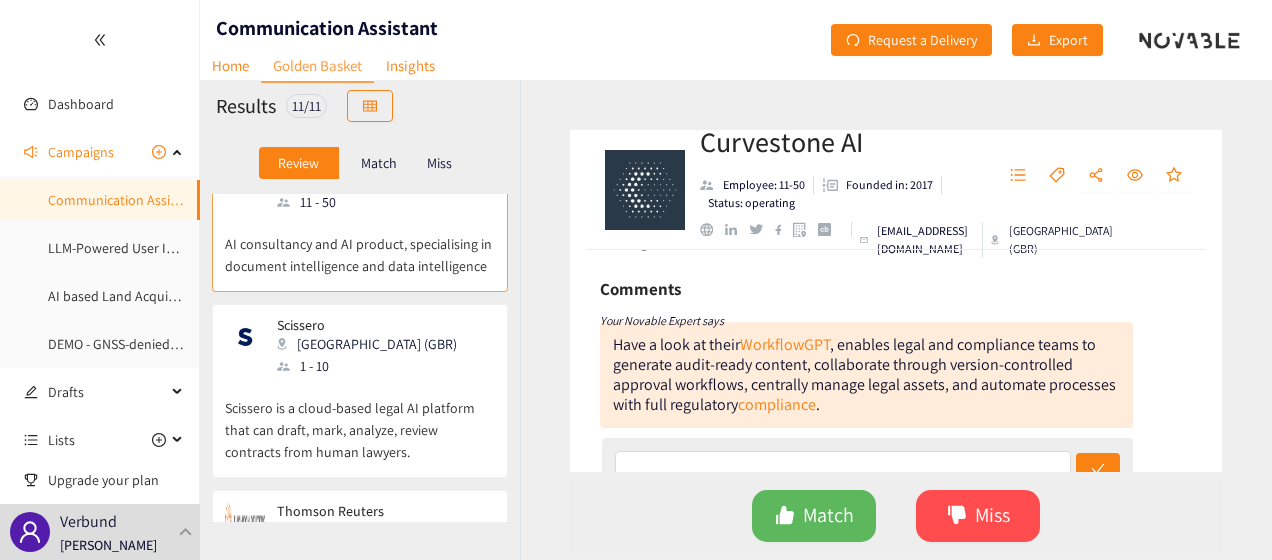 click on "Scissero is a cloud-based legal AI platform that can draft, mark, analyze, review contracts from human lawyers." at bounding box center [360, 420] 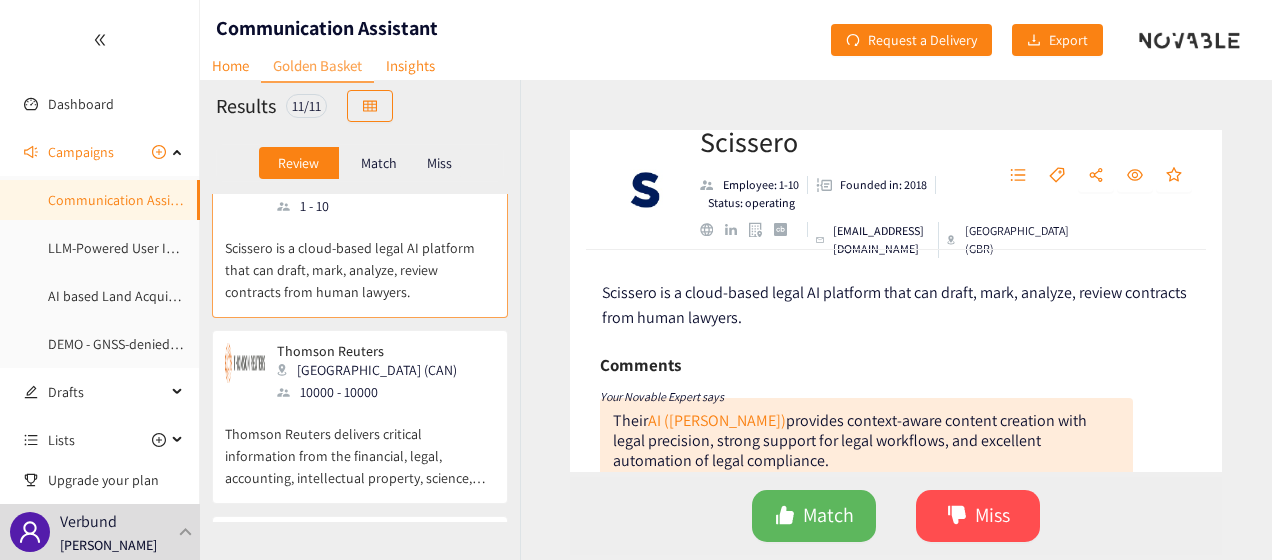 scroll, scrollTop: 565, scrollLeft: 0, axis: vertical 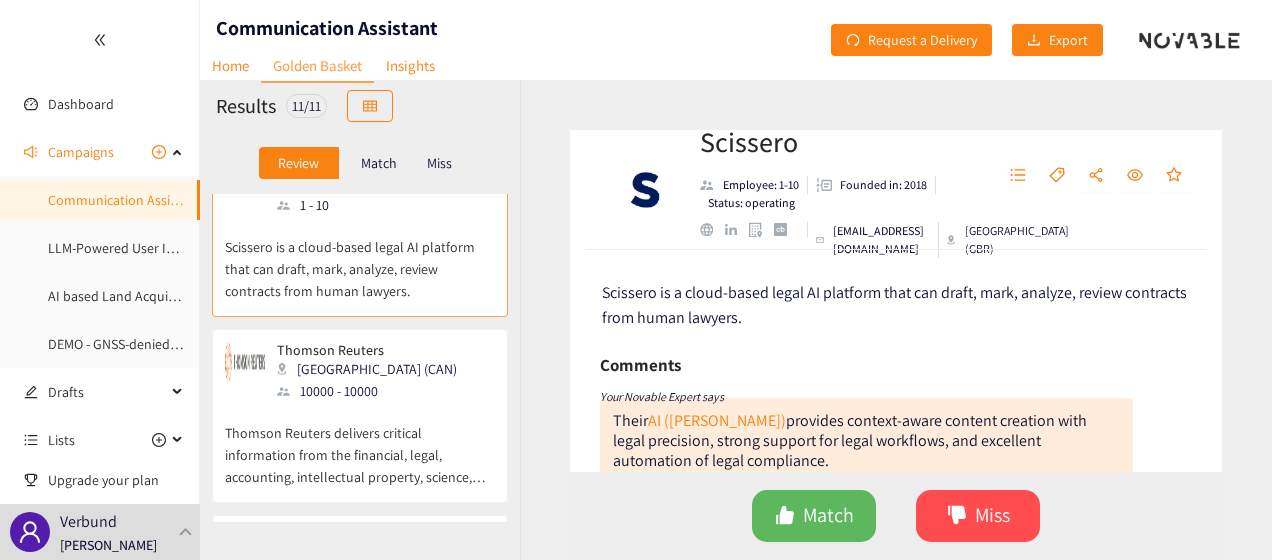 click on "Thomson Reuters delivers critical information from the financial, legal, accounting, intellectual property, science, and media markets." at bounding box center [360, 445] 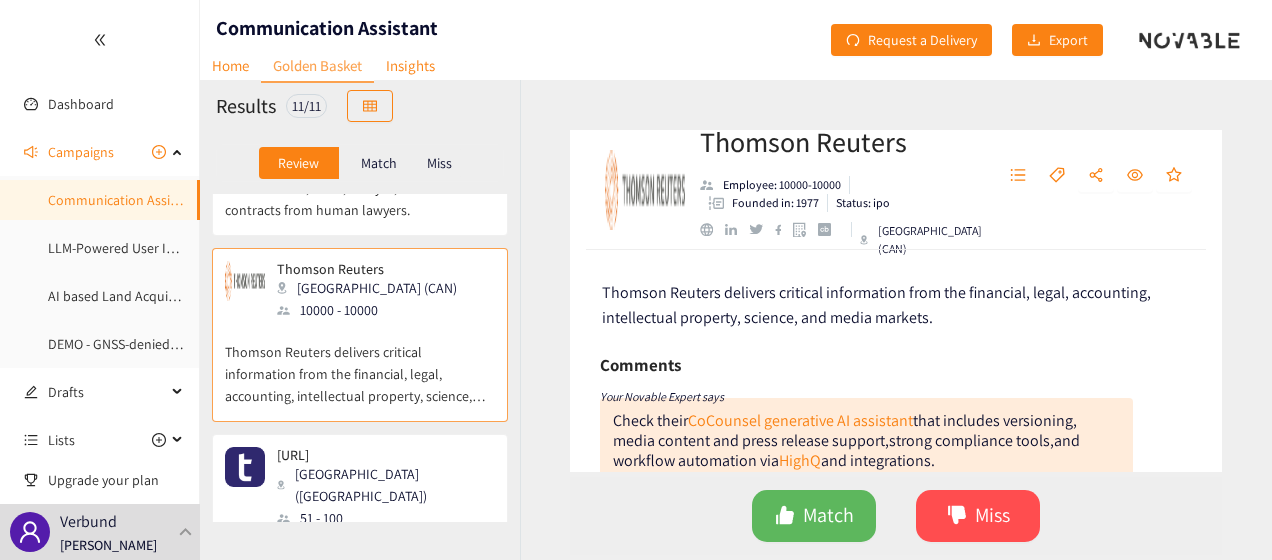 scroll, scrollTop: 643, scrollLeft: 0, axis: vertical 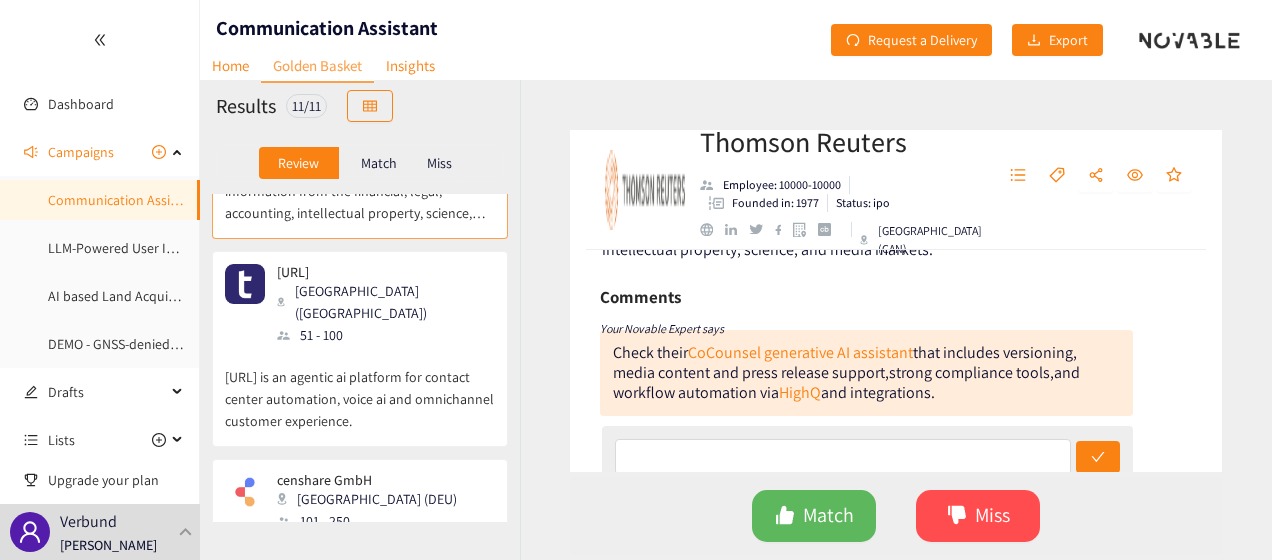 click on "[URL] is an agentic ai platform for contact center automation, voice ai and omnichannel customer experience." at bounding box center (360, 389) 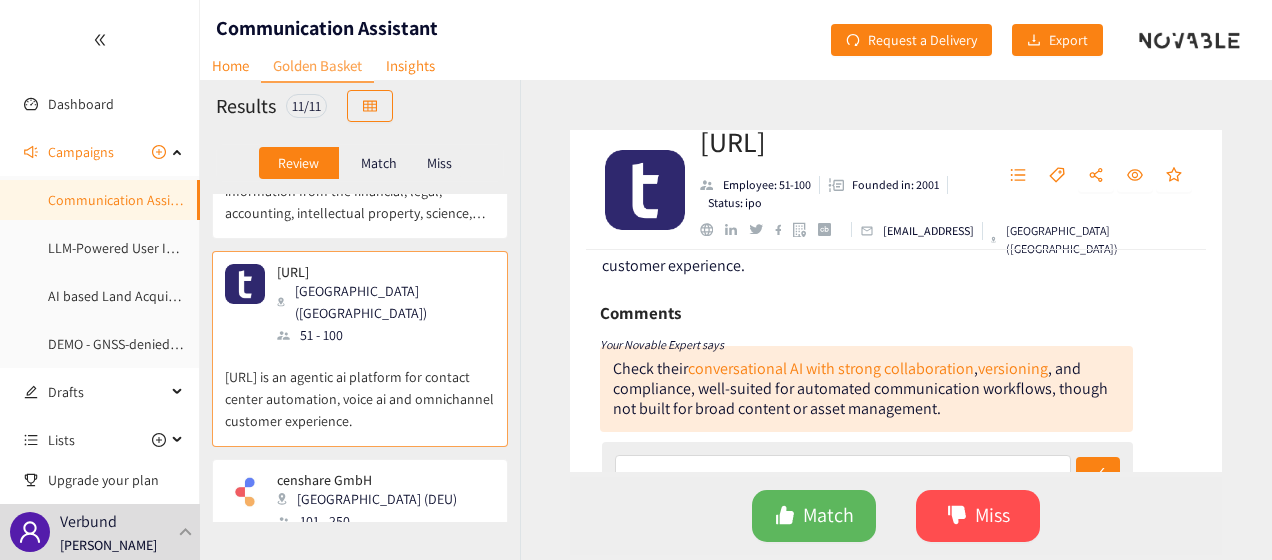 scroll, scrollTop: 53, scrollLeft: 0, axis: vertical 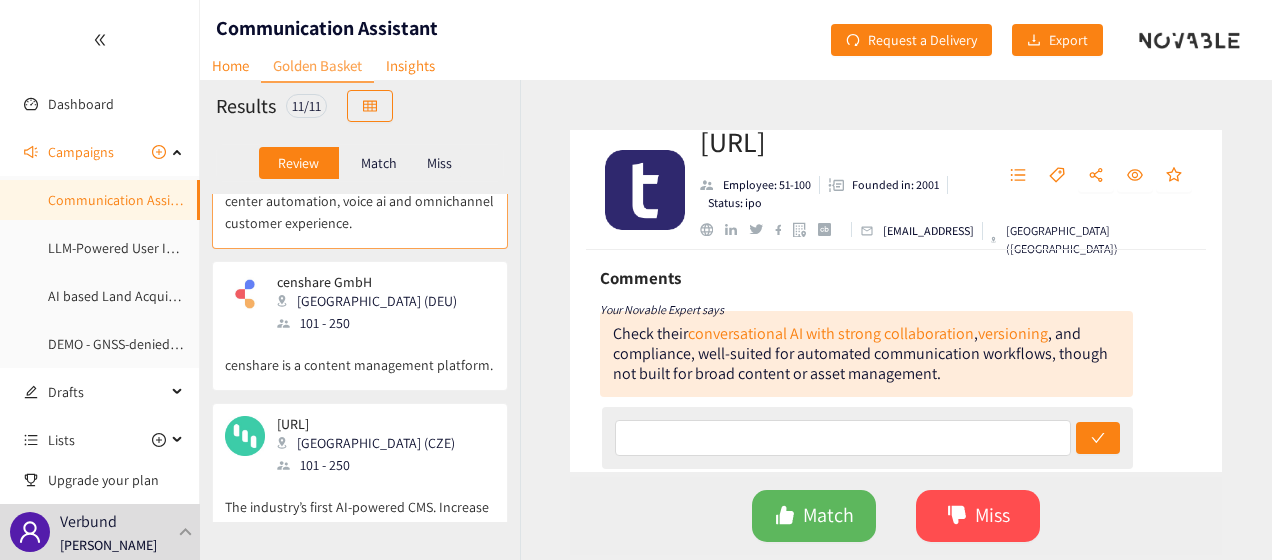 click on "censhare is a content management platform." at bounding box center [360, 355] 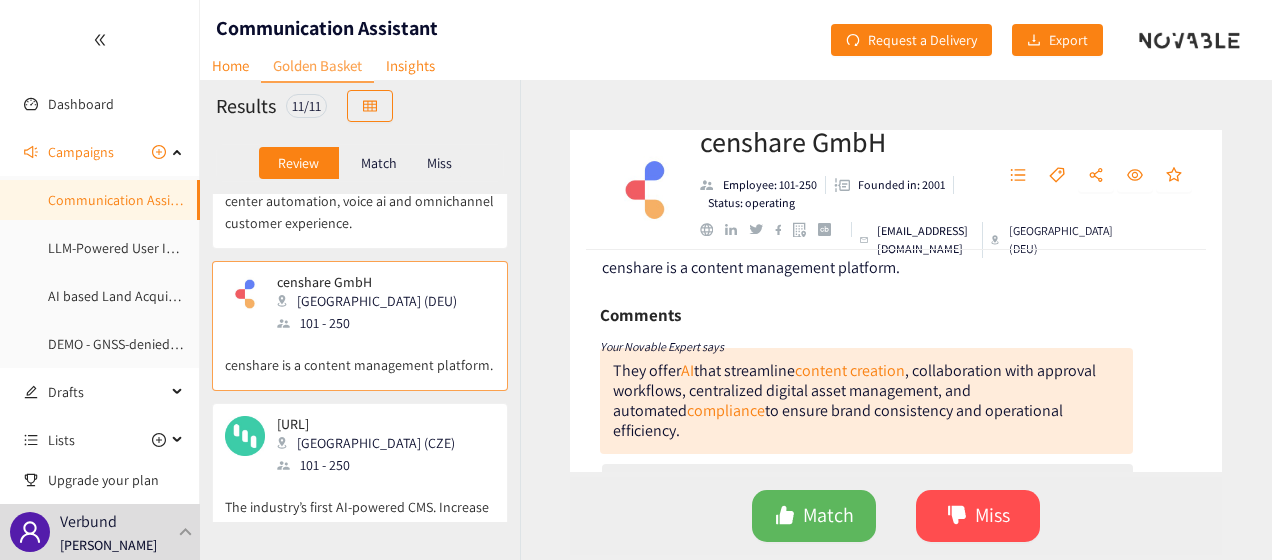 scroll, scrollTop: 26, scrollLeft: 0, axis: vertical 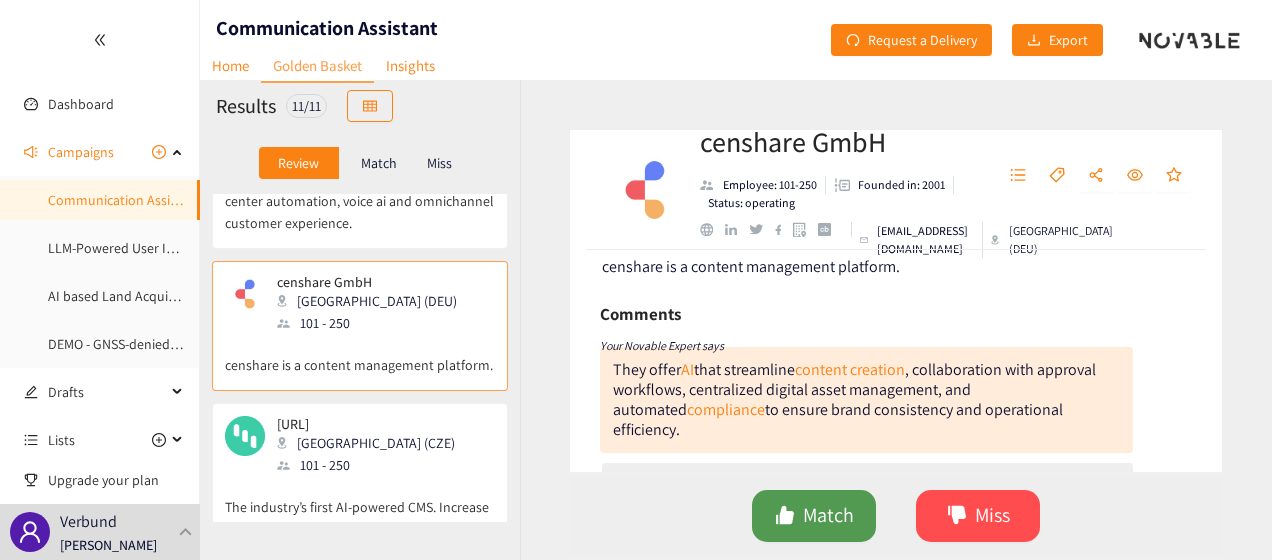 click 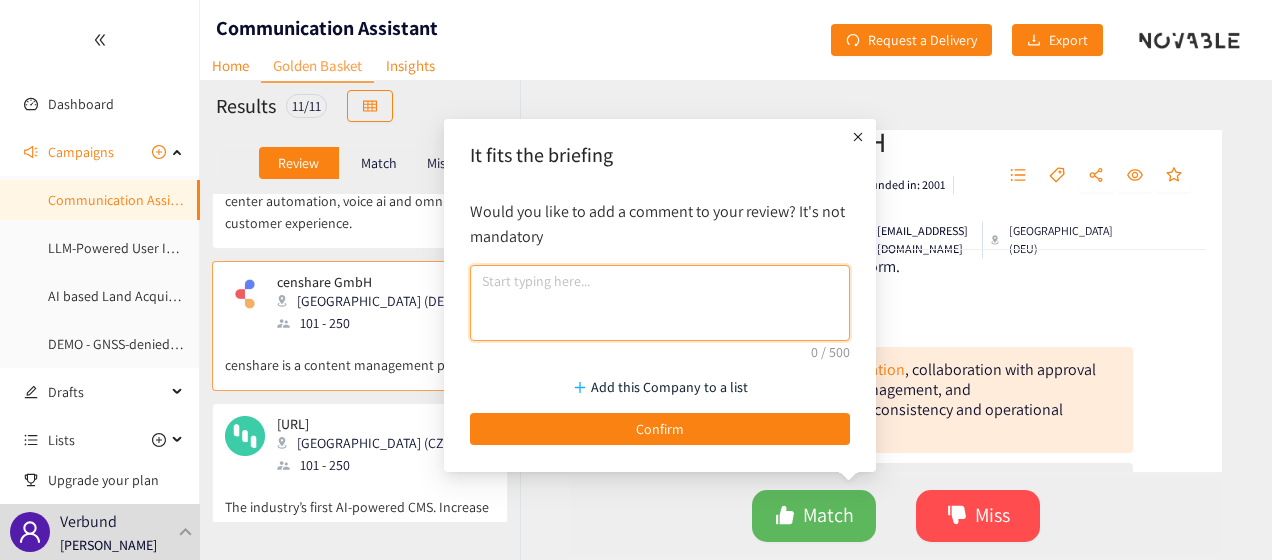 click at bounding box center (660, 303) 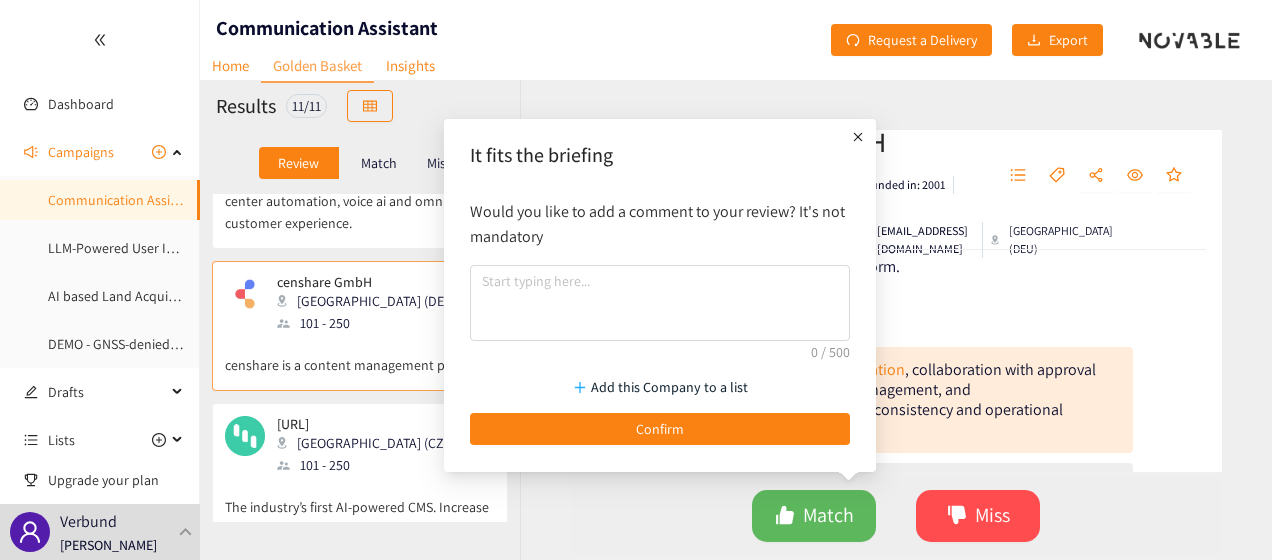 click at bounding box center (858, 137) 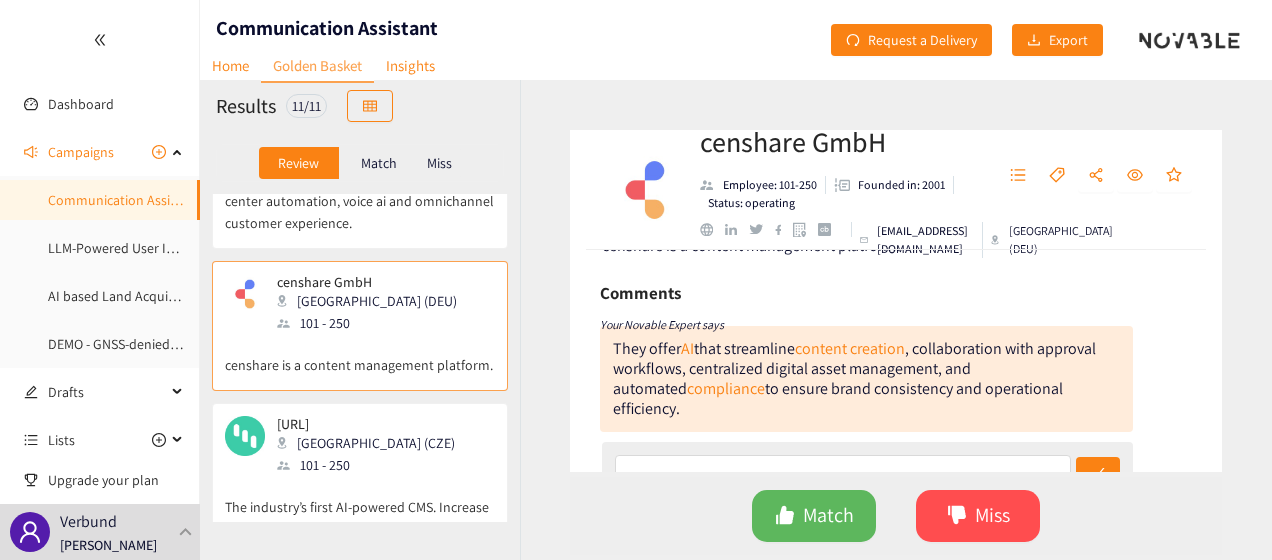 scroll, scrollTop: 53, scrollLeft: 0, axis: vertical 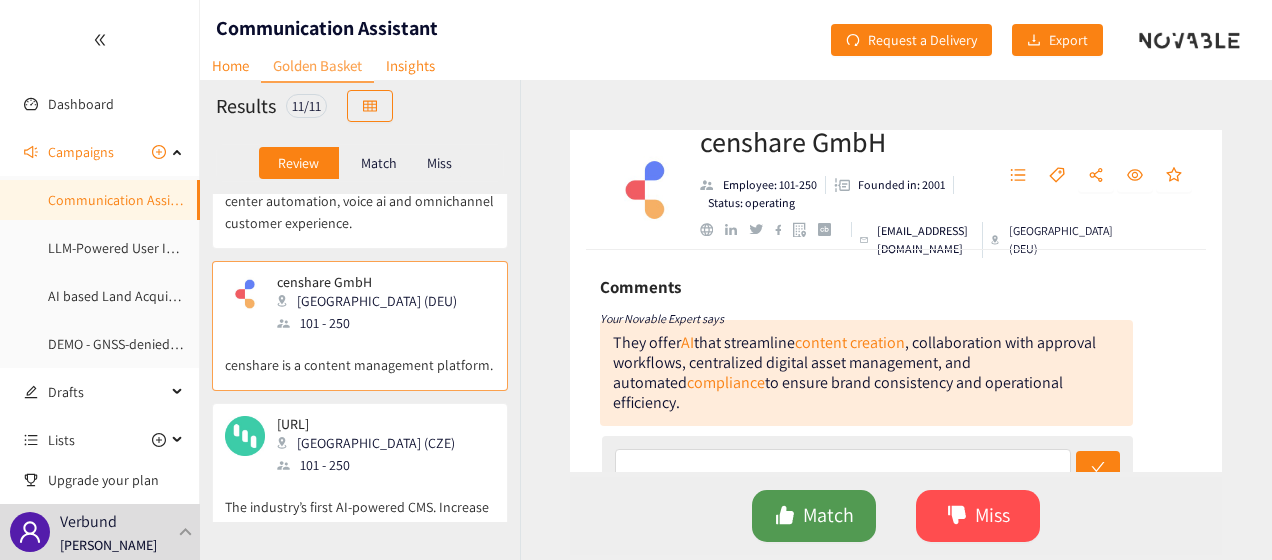 click 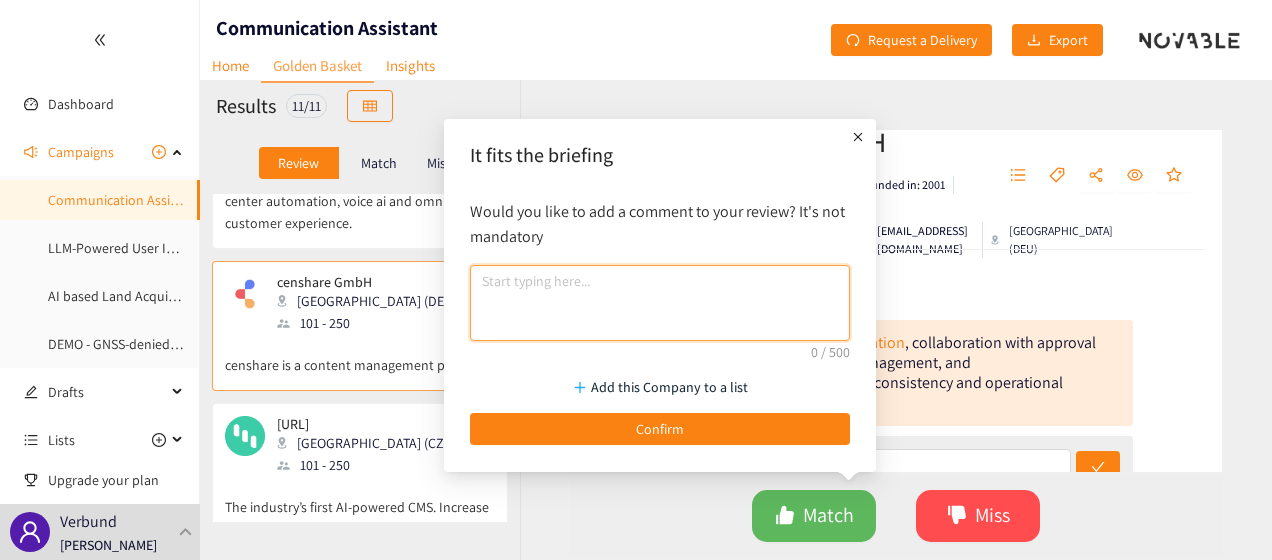click at bounding box center [660, 303] 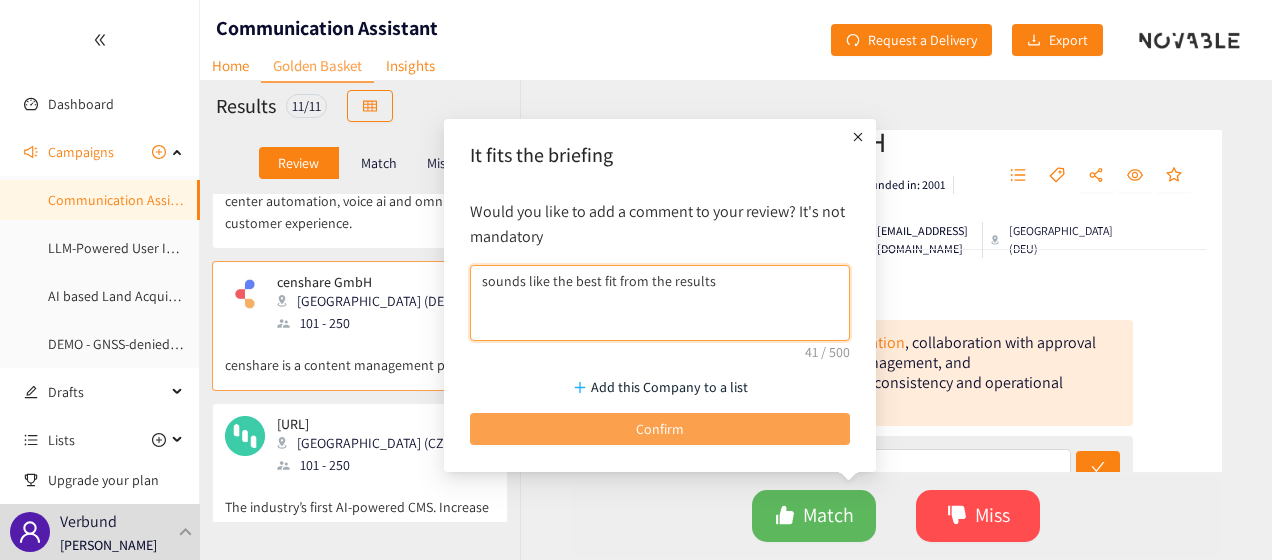 type on "sounds like the best fit from the results" 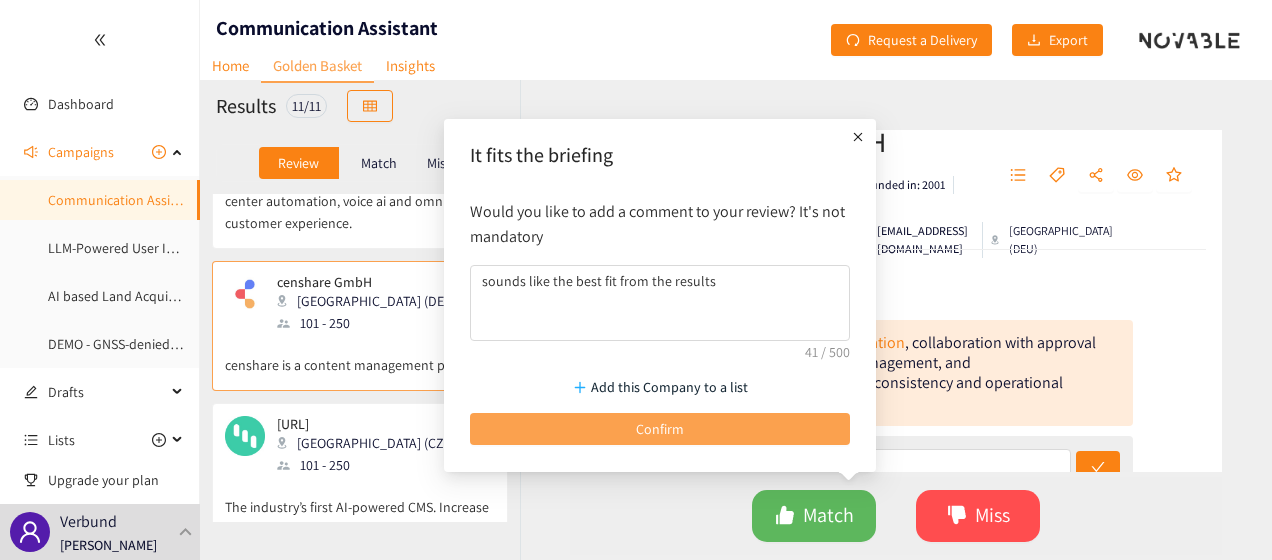 click on "Confirm" at bounding box center [660, 429] 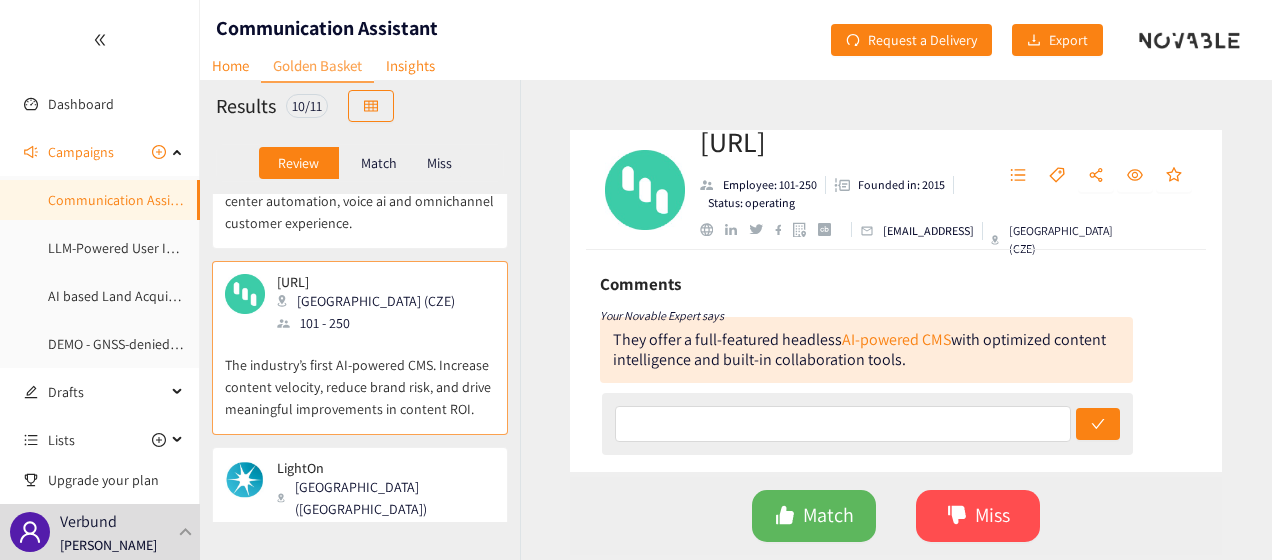 scroll, scrollTop: 94, scrollLeft: 0, axis: vertical 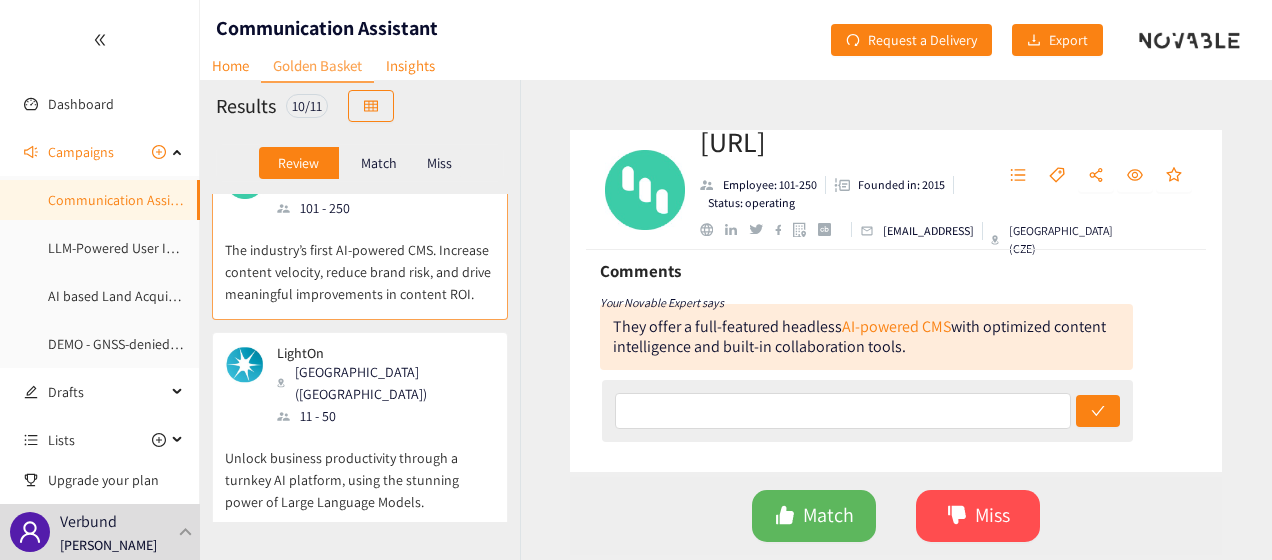 click on "Unlock business productivity through a turnkey AI platform, using the stunning power of Large Language Models." at bounding box center (360, 470) 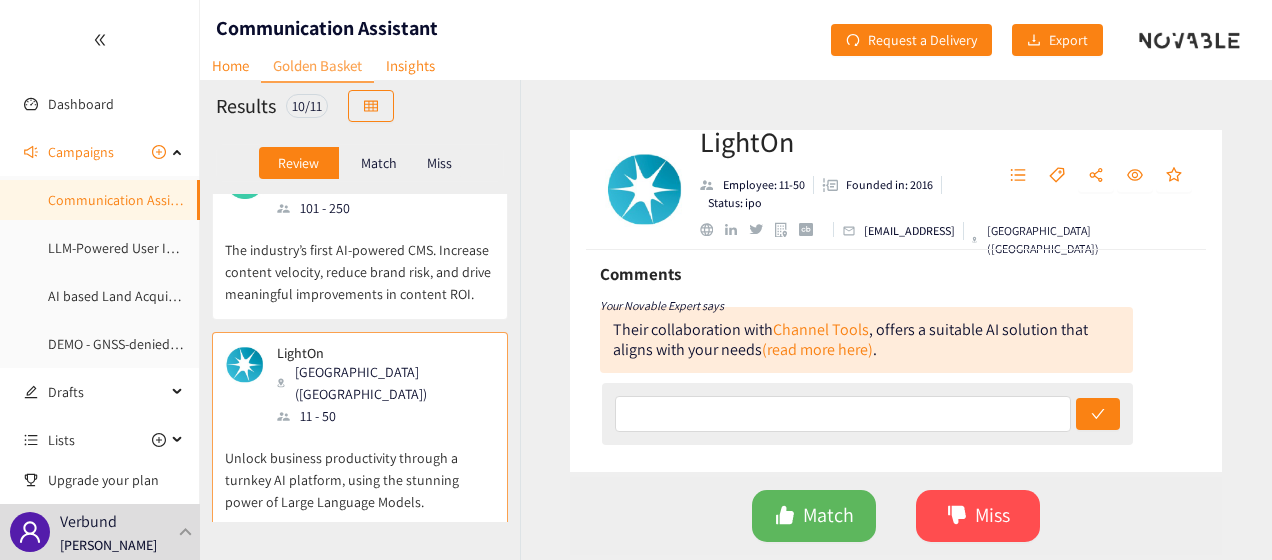 scroll, scrollTop: 104, scrollLeft: 0, axis: vertical 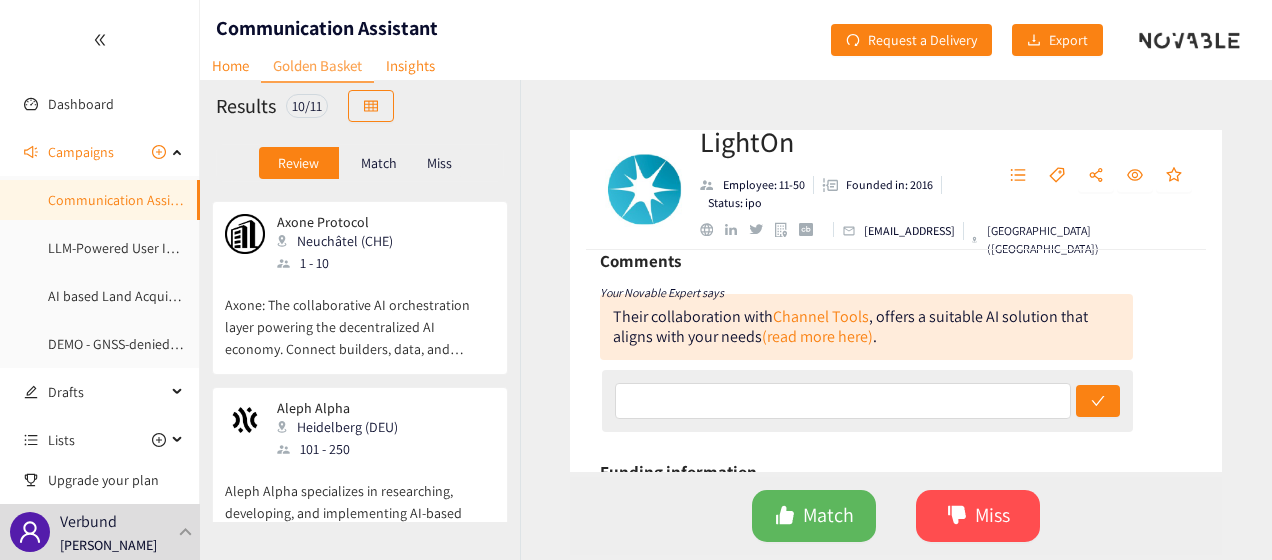 click on "Aleph Alpha specializes in researching, developing, and implementing AI-based technologies for both public and private sectors." at bounding box center (360, 503) 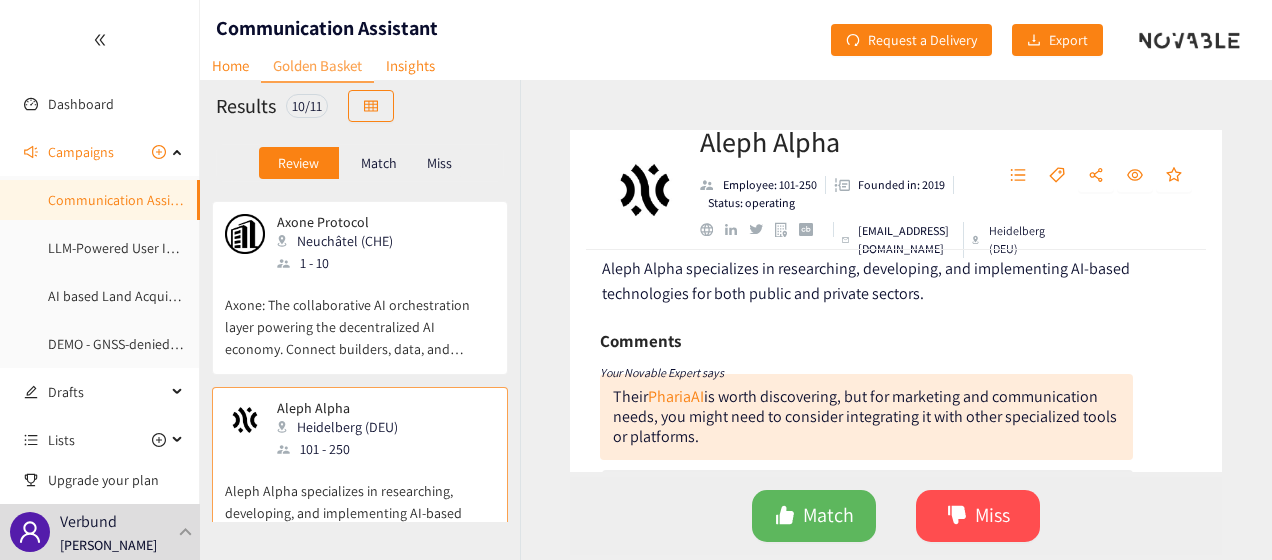 scroll, scrollTop: 25, scrollLeft: 0, axis: vertical 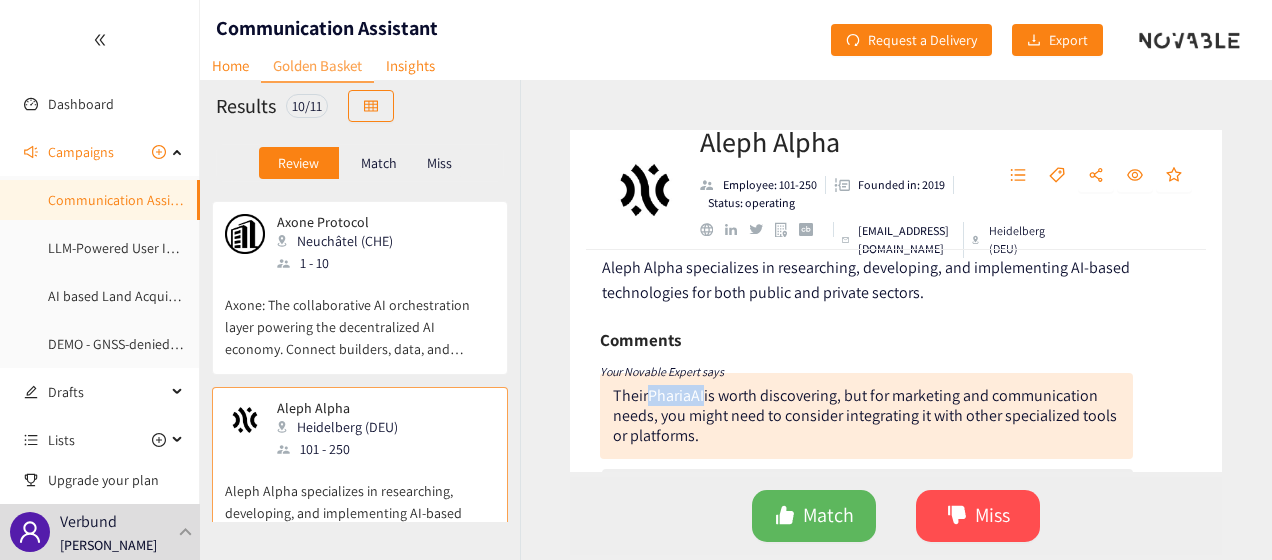 drag, startPoint x: 706, startPoint y: 400, endPoint x: 652, endPoint y: 400, distance: 54 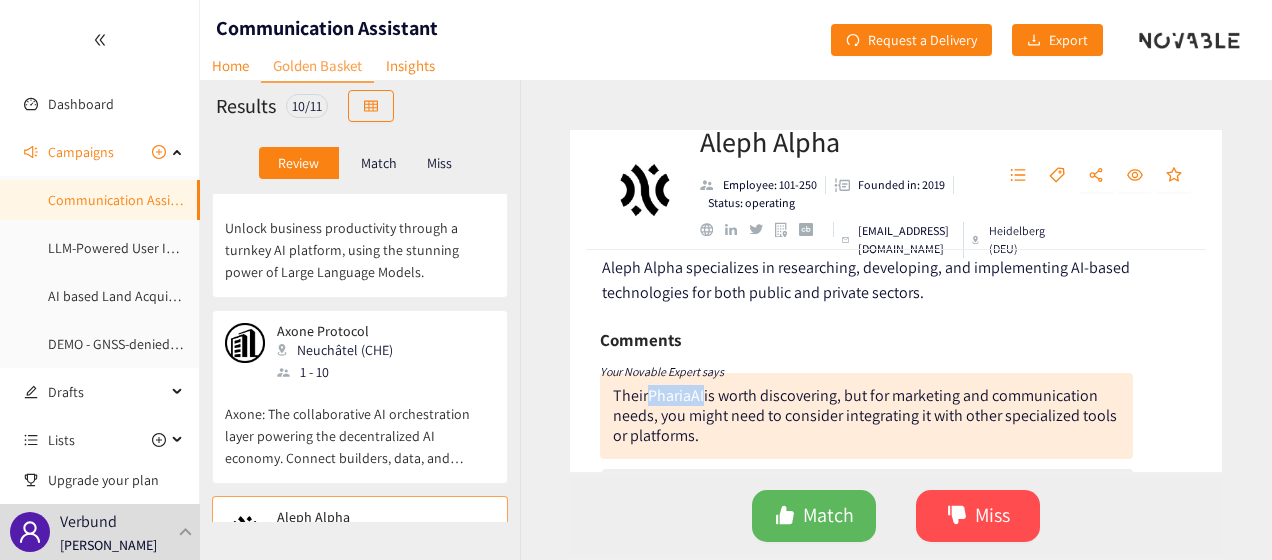 scroll, scrollTop: 1371, scrollLeft: 0, axis: vertical 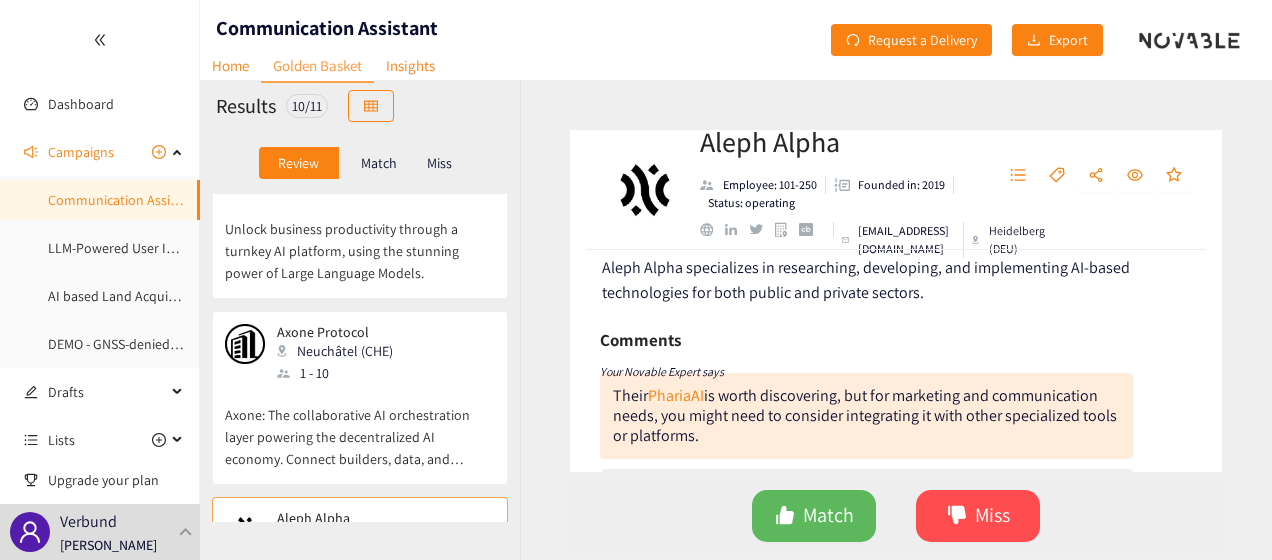 click on "Neuchâtel (CHE)" at bounding box center [341, 351] 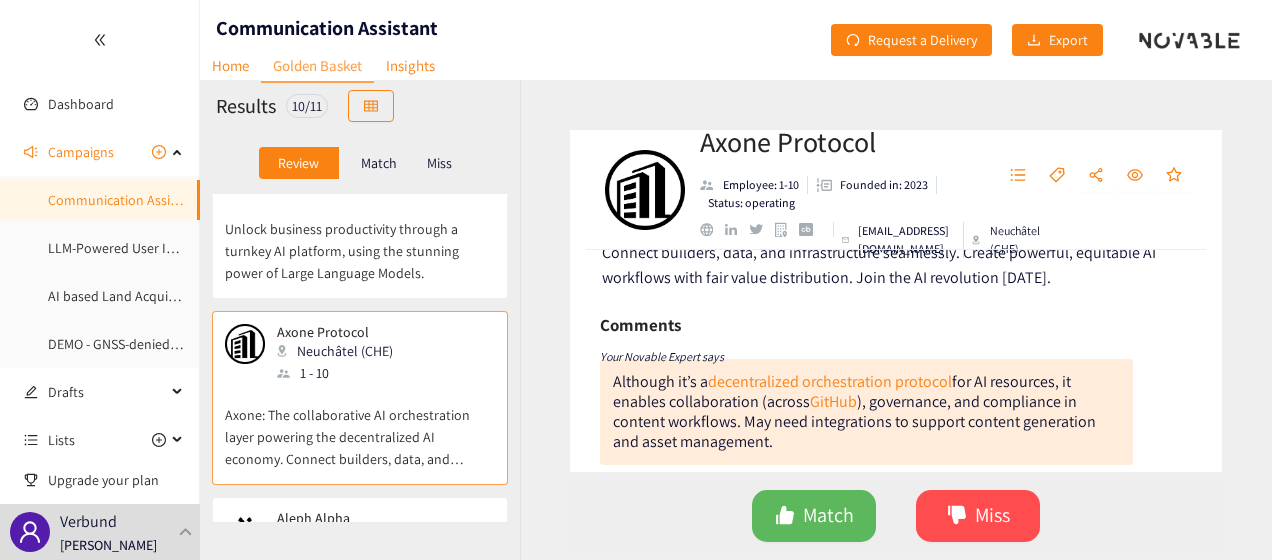 scroll, scrollTop: 66, scrollLeft: 0, axis: vertical 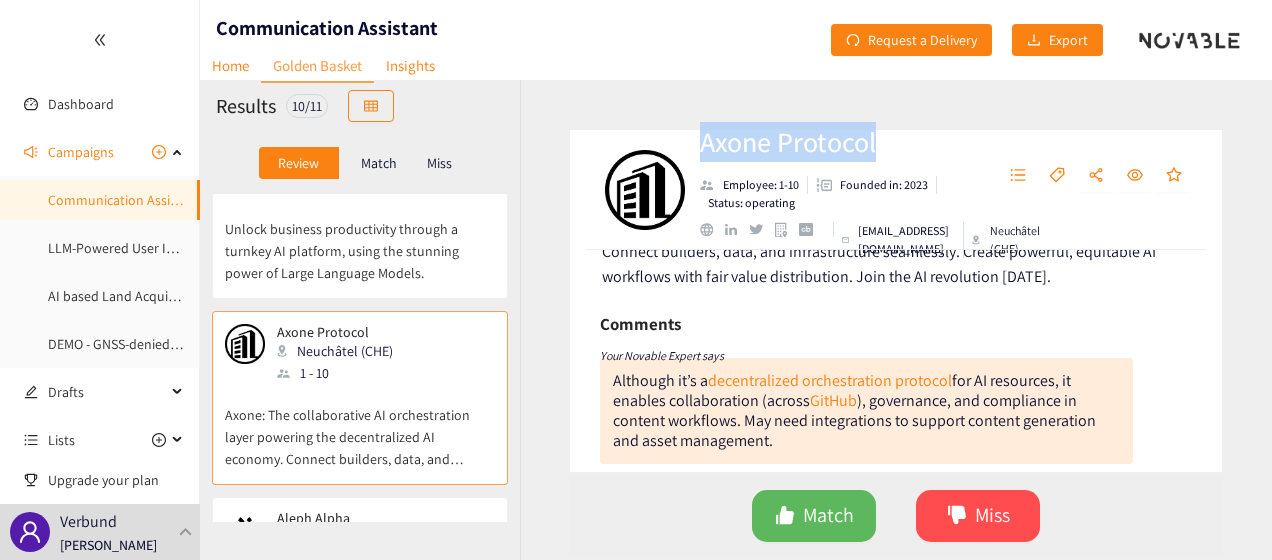 drag, startPoint x: 920, startPoint y: 157, endPoint x: 699, endPoint y: 144, distance: 221.38202 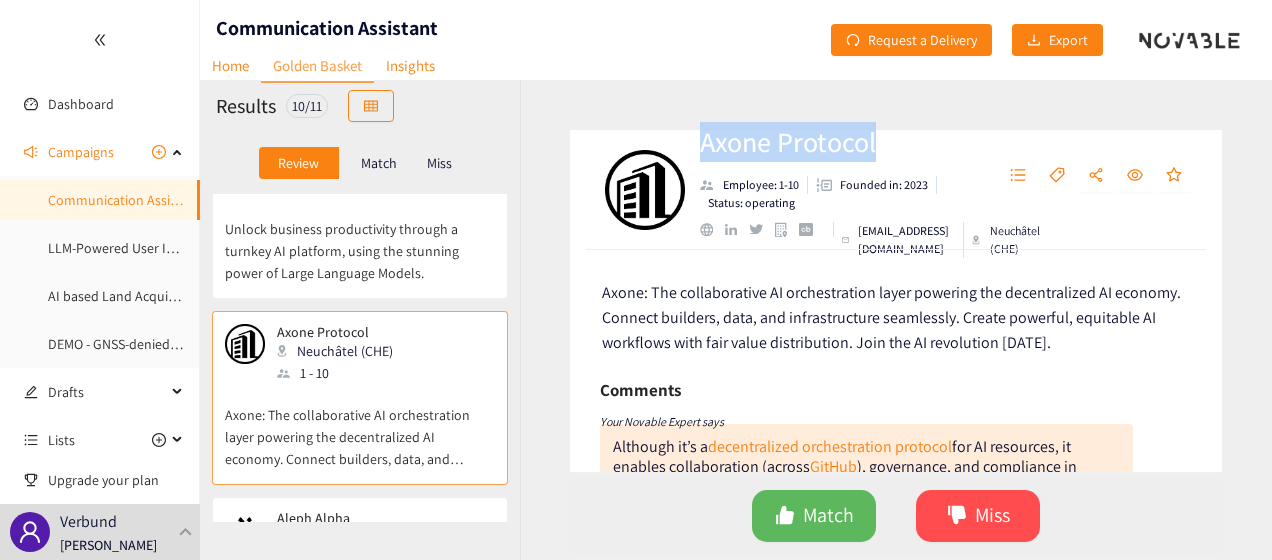 click at bounding box center [706, 229] 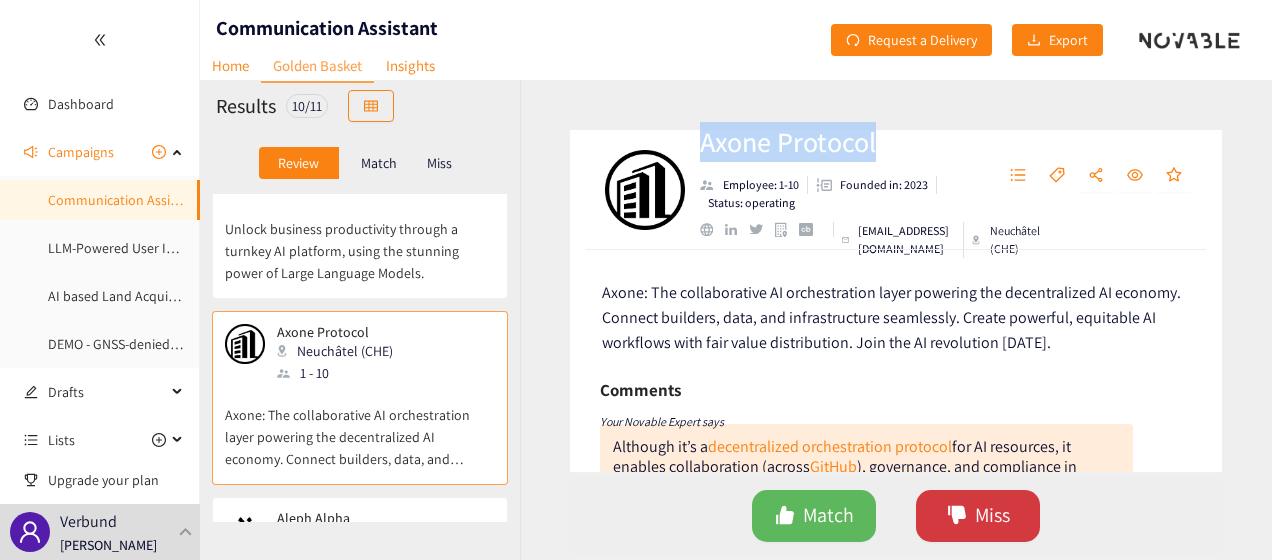 click on "Miss" at bounding box center [978, 516] 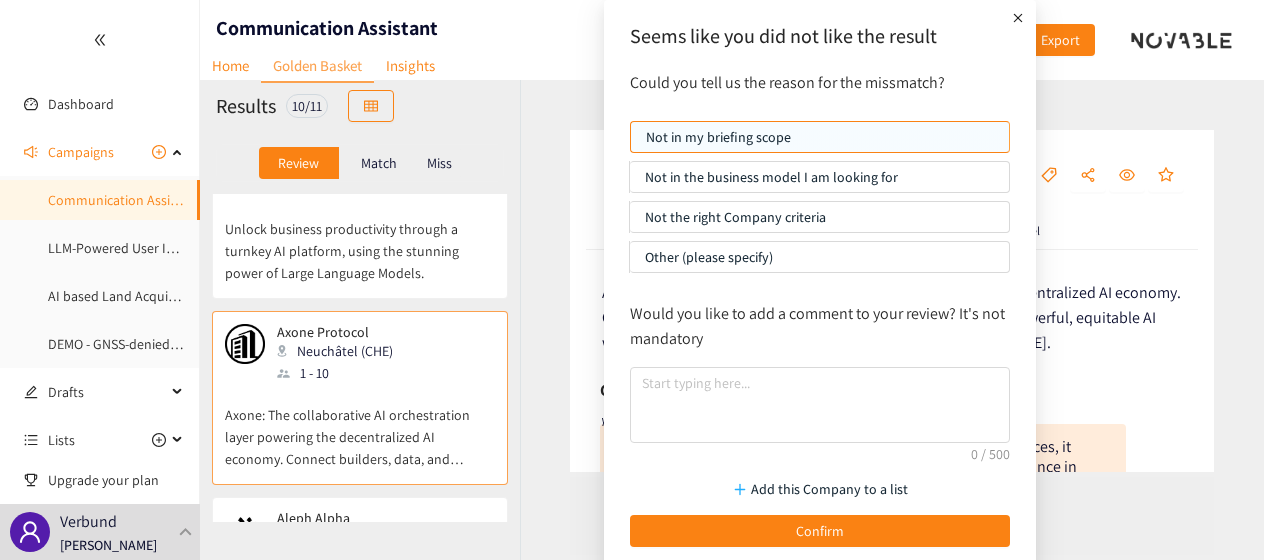click on "Not in the business model I am looking for" at bounding box center (819, 177) 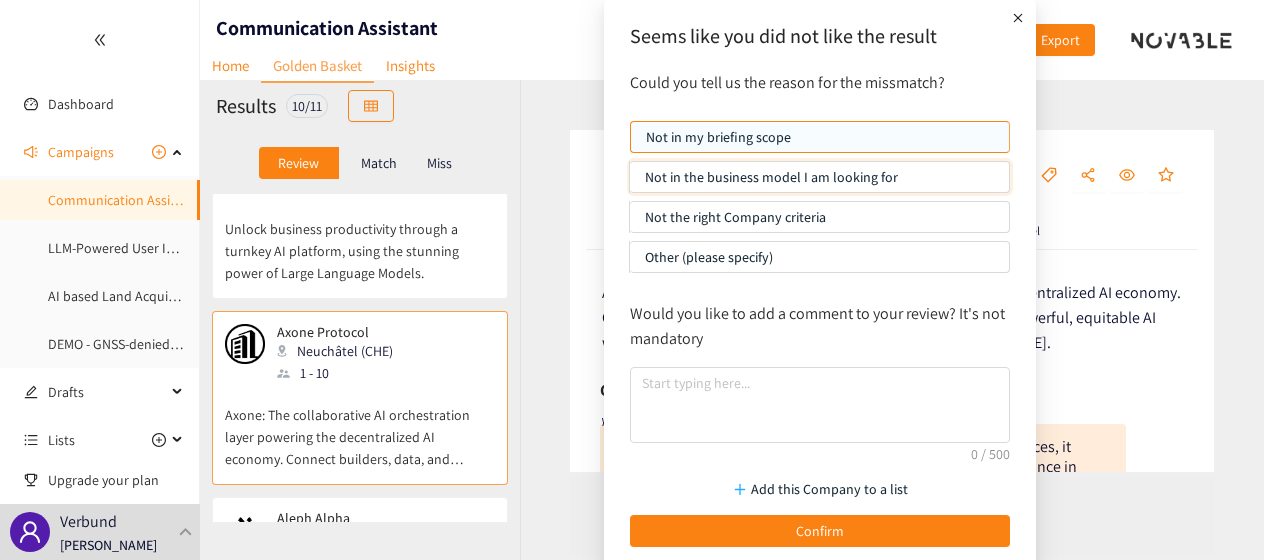 click on "Not in the business model I am looking for" at bounding box center (630, 182) 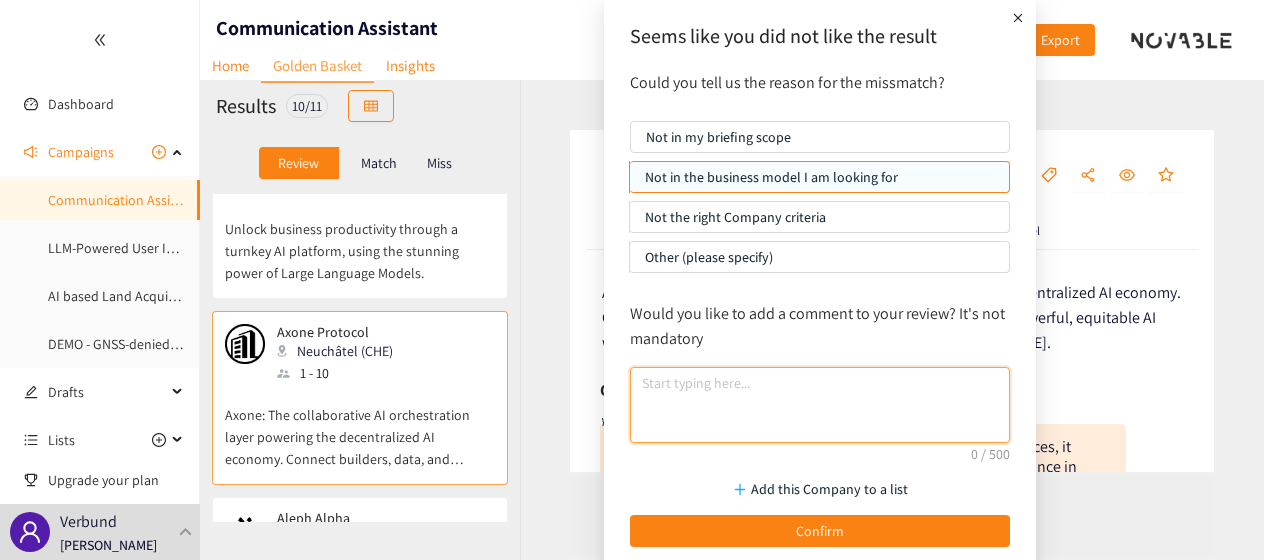click at bounding box center [820, 405] 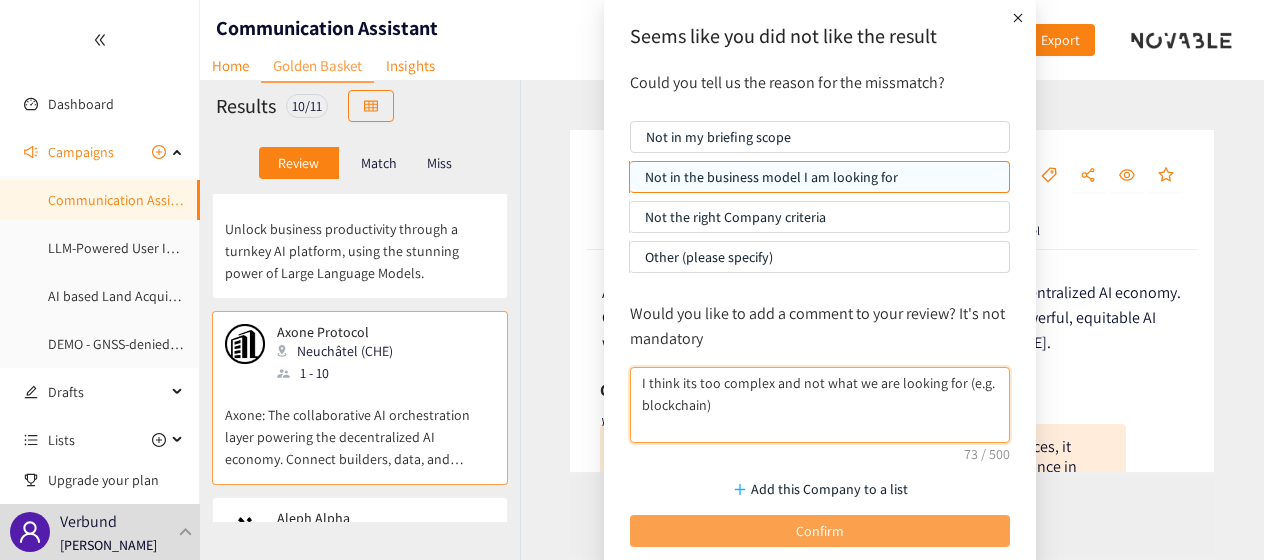 type on "I think its too complex and not what we are looking for (e.g. blockchain)" 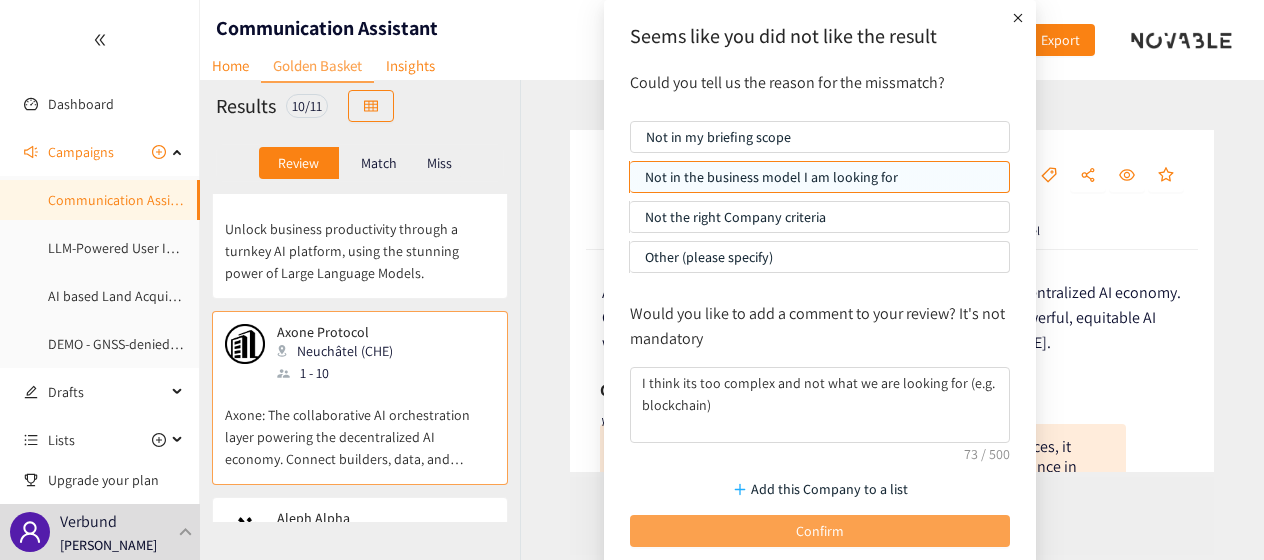 click on "Confirm" at bounding box center (820, 531) 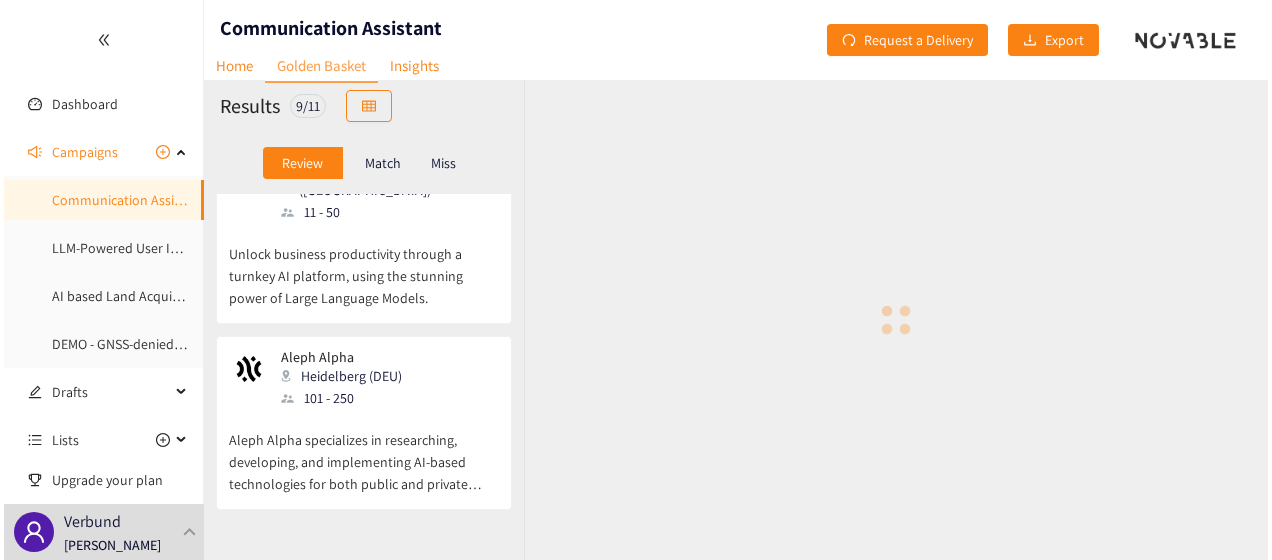 scroll, scrollTop: 1296, scrollLeft: 0, axis: vertical 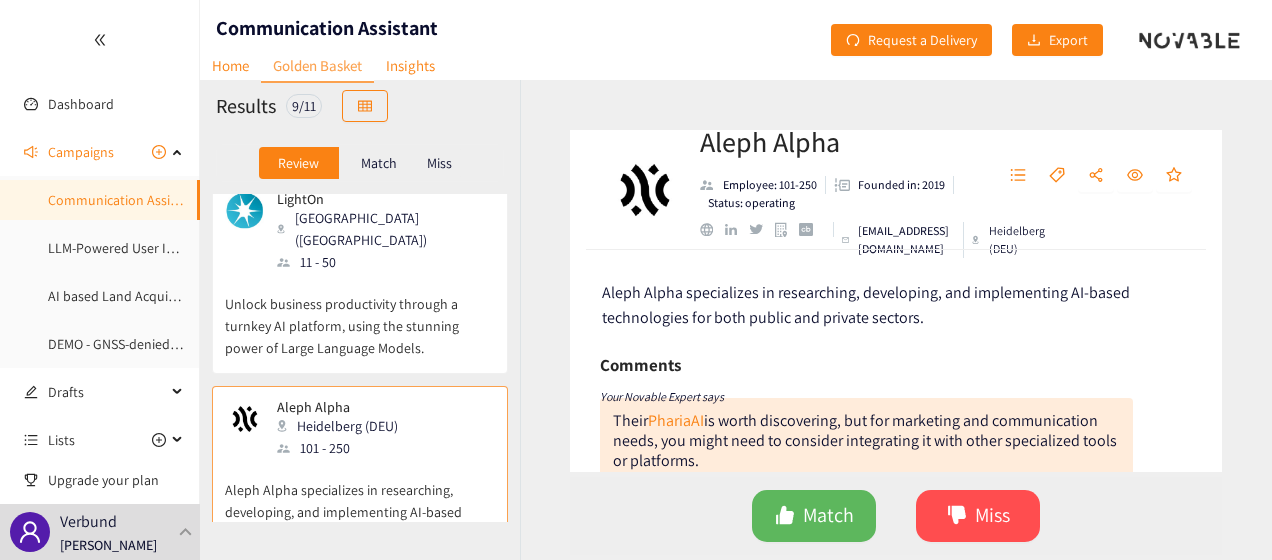 click on "Unlock business productivity through a turnkey AI platform, using the stunning power of Large Language Models." at bounding box center [360, 316] 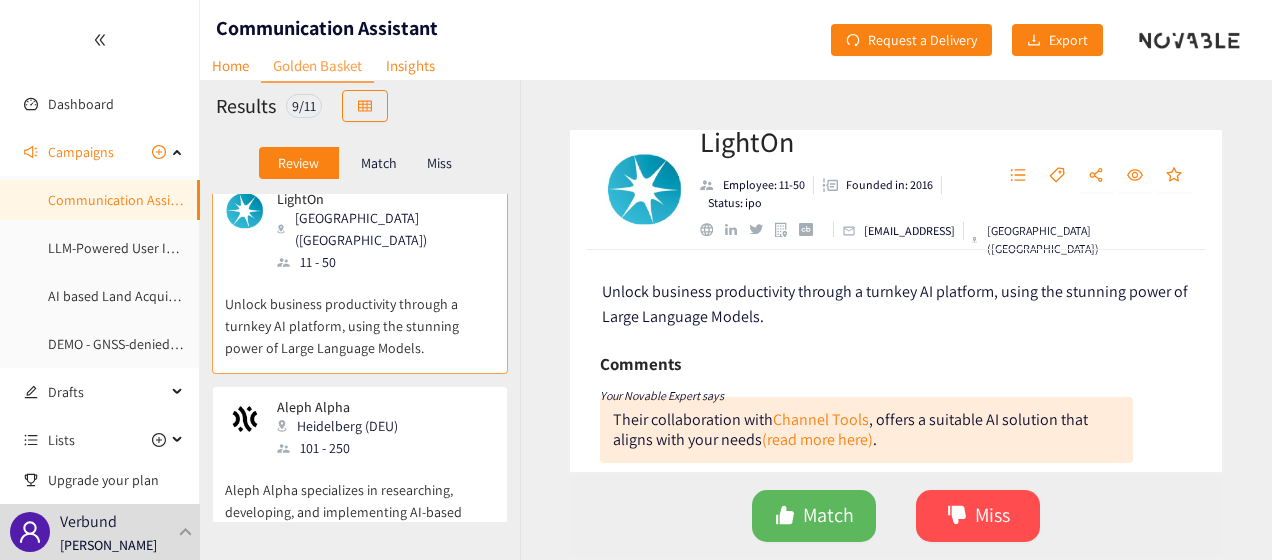 scroll, scrollTop: 2, scrollLeft: 0, axis: vertical 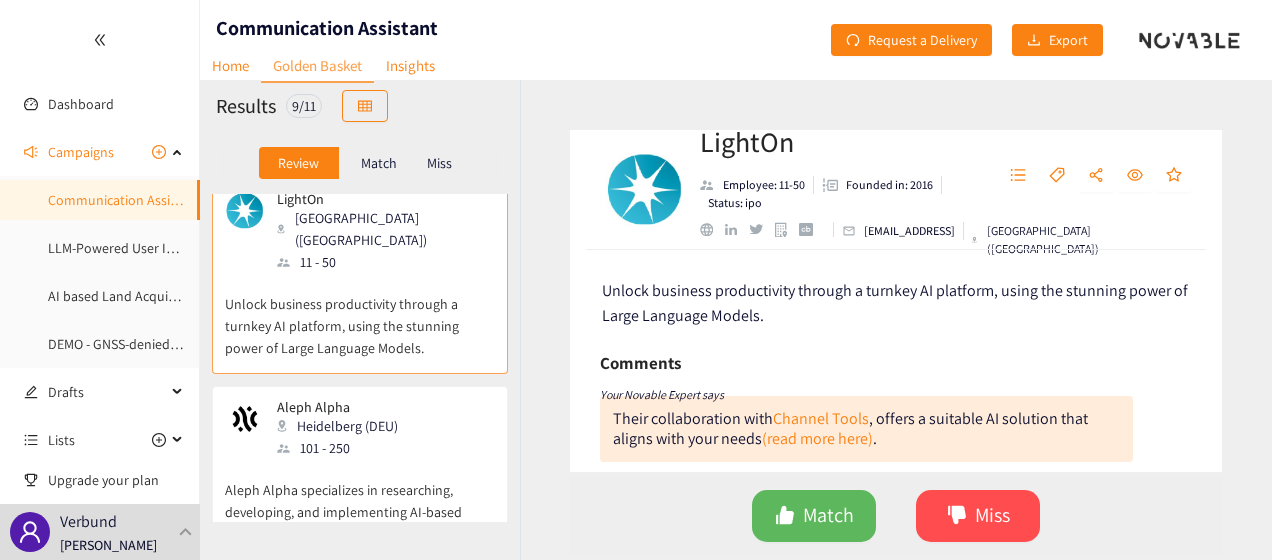 click at bounding box center (706, 229) 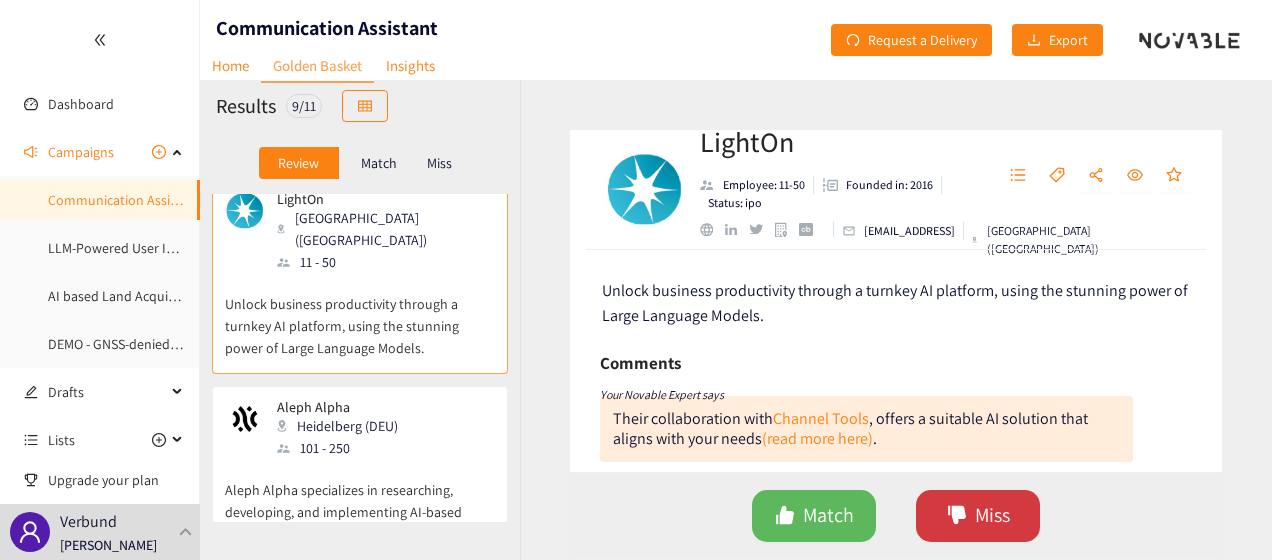 click 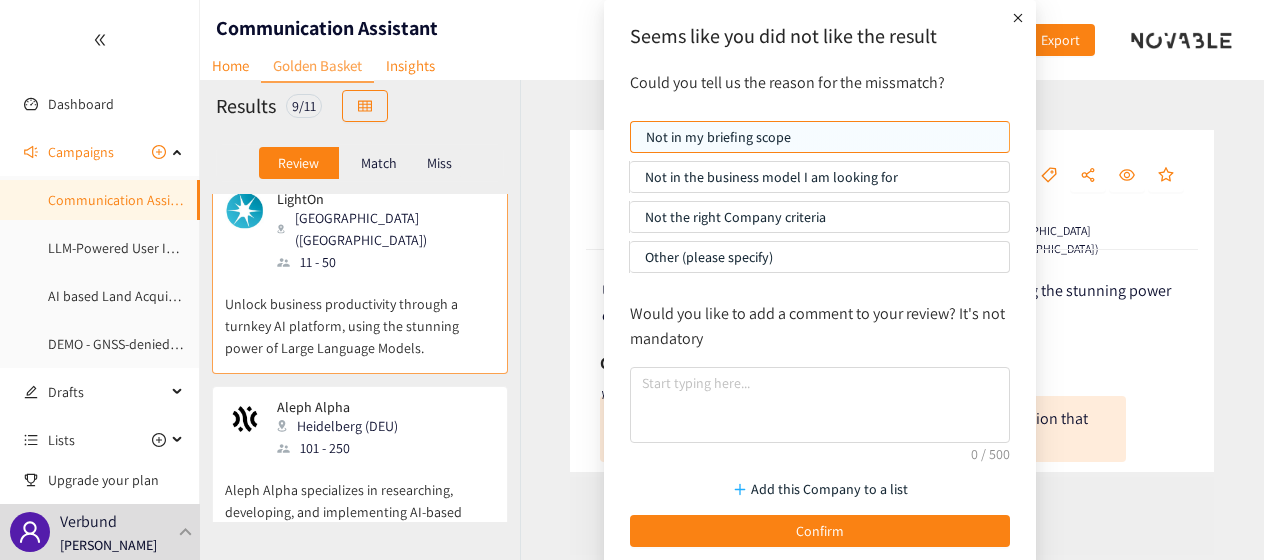 click on "Not in the business model I am looking for" at bounding box center [819, 177] 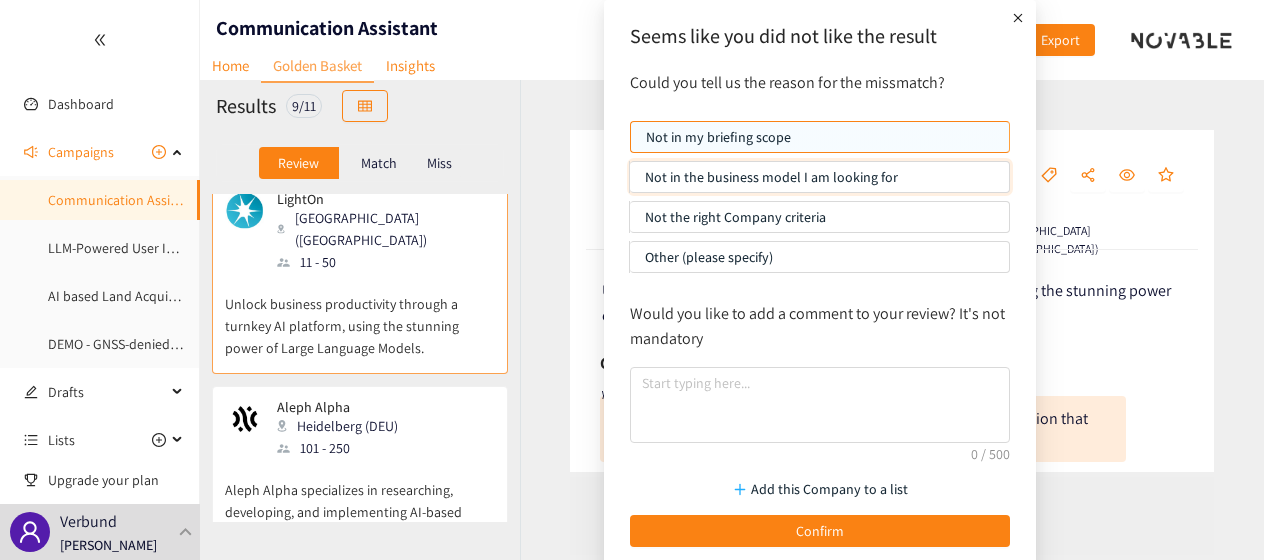 click on "Not in the business model I am looking for" at bounding box center [630, 182] 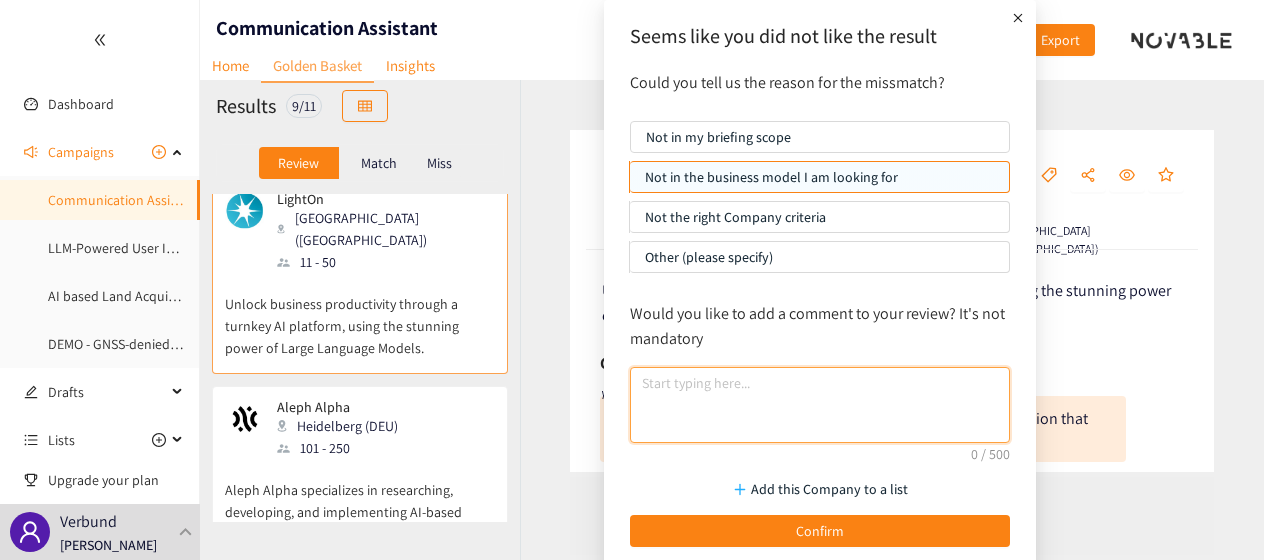 click at bounding box center [820, 405] 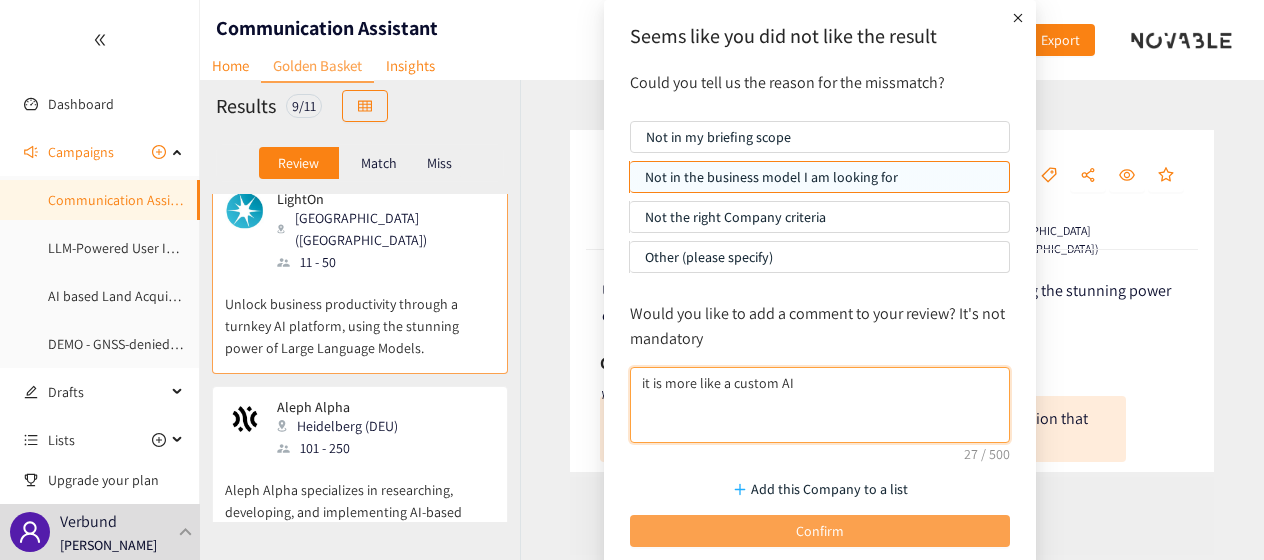 type on "it is more like a custom AI" 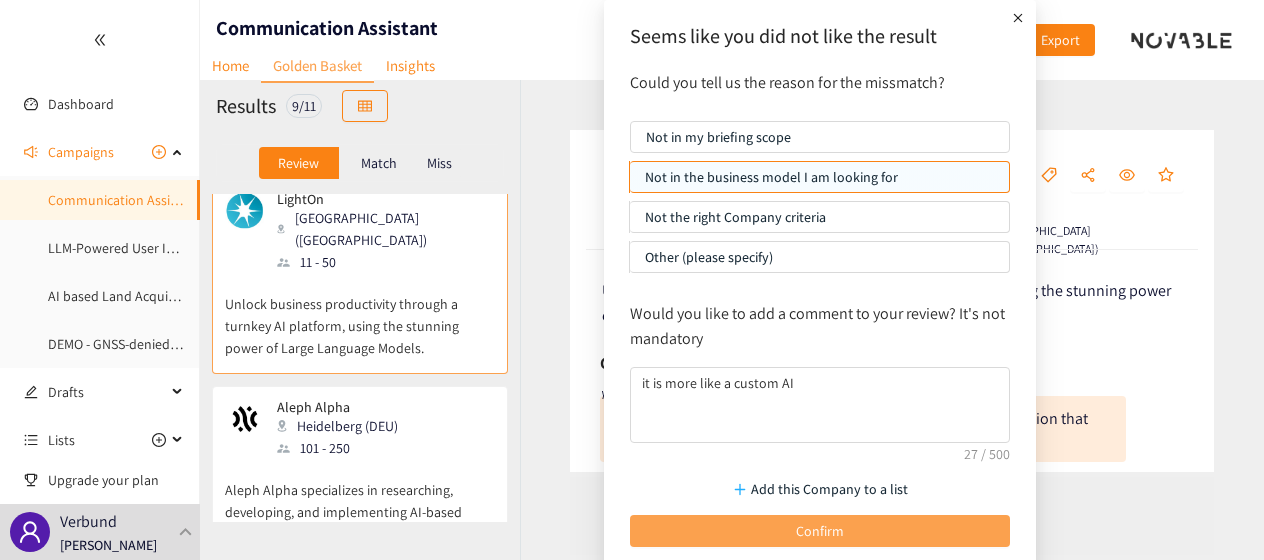 click on "Confirm" at bounding box center (820, 531) 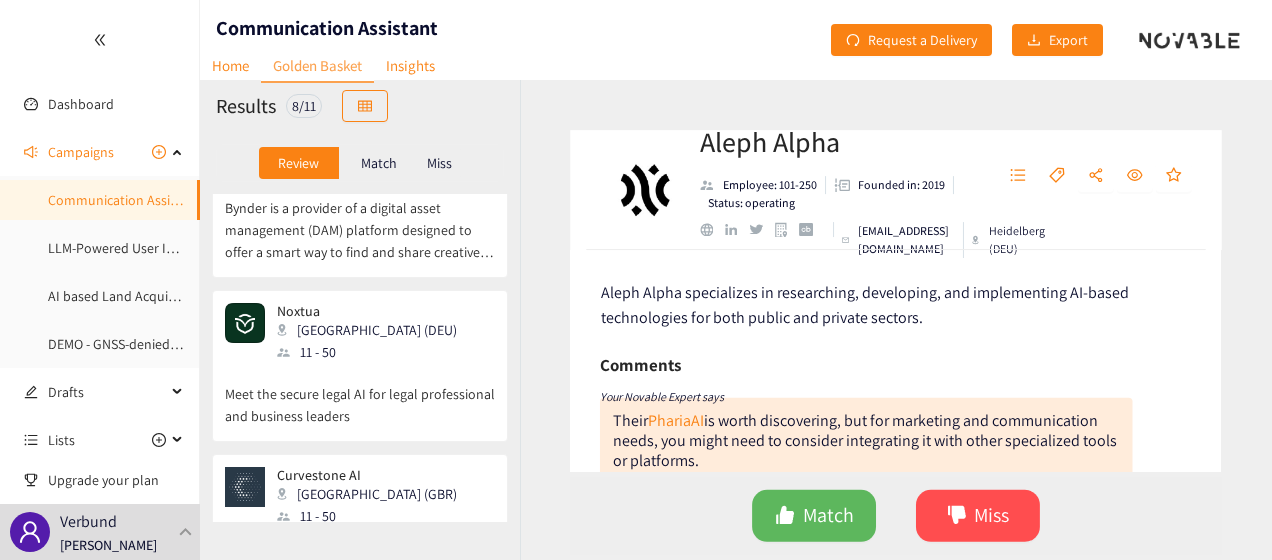 scroll, scrollTop: 0, scrollLeft: 0, axis: both 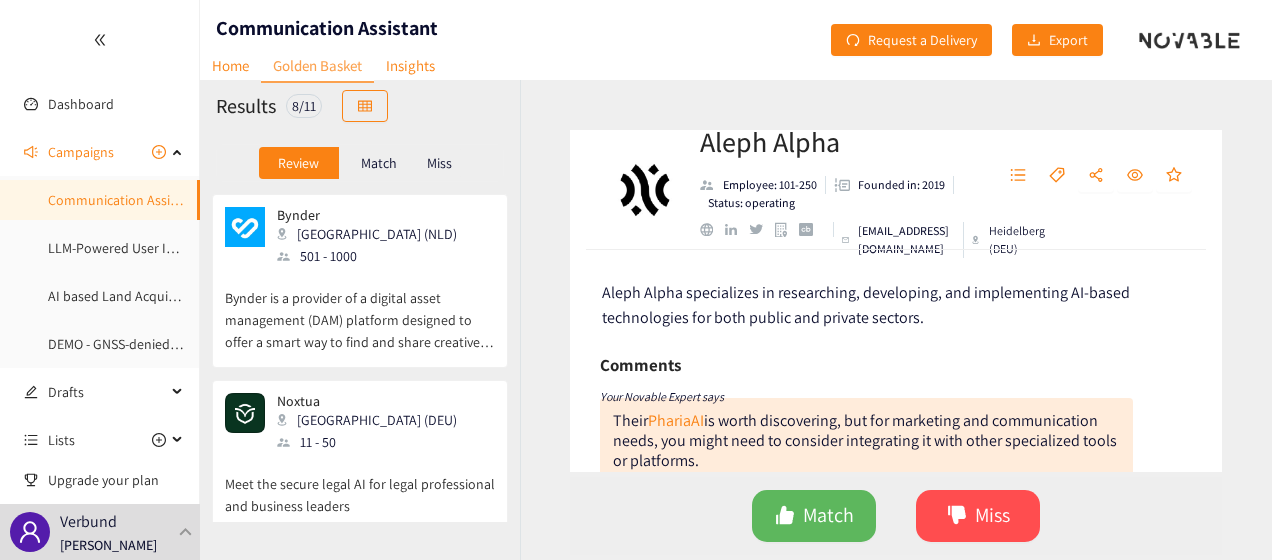 click on "Bynder is a provider of a digital asset management (DAM) platform designed to offer a smart way to find and share creative files." at bounding box center [360, 310] 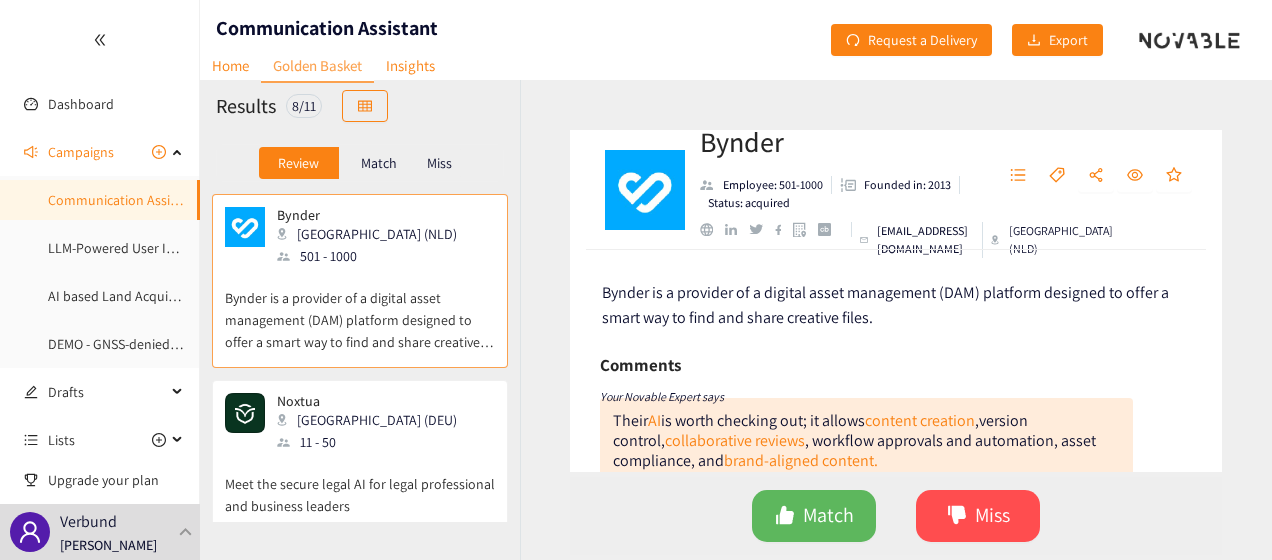 click at bounding box center (706, 229) 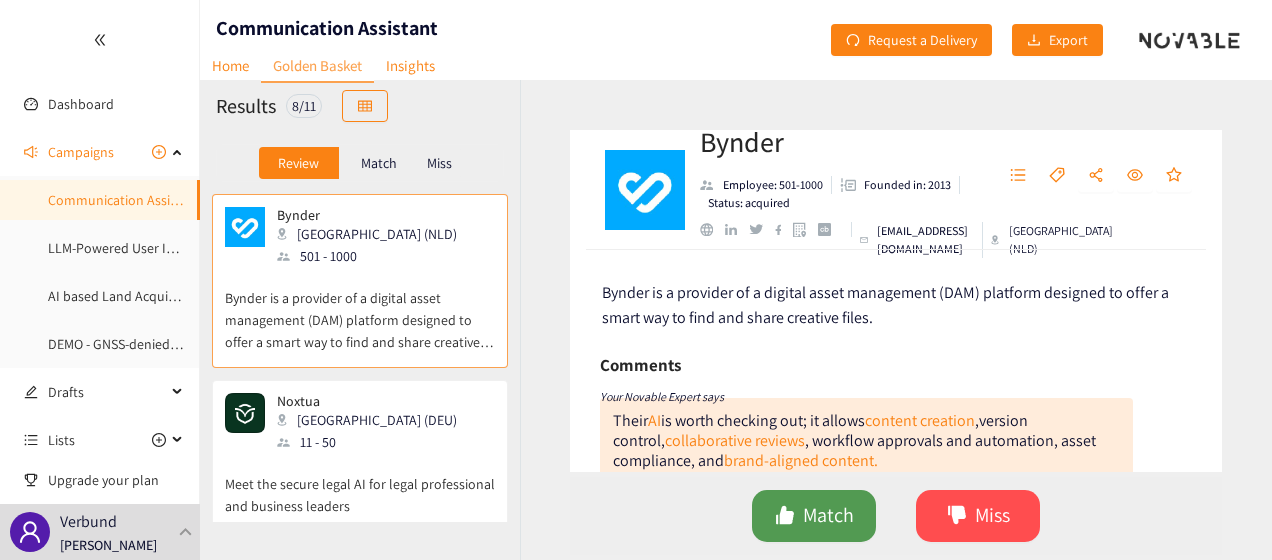 click at bounding box center (785, 516) 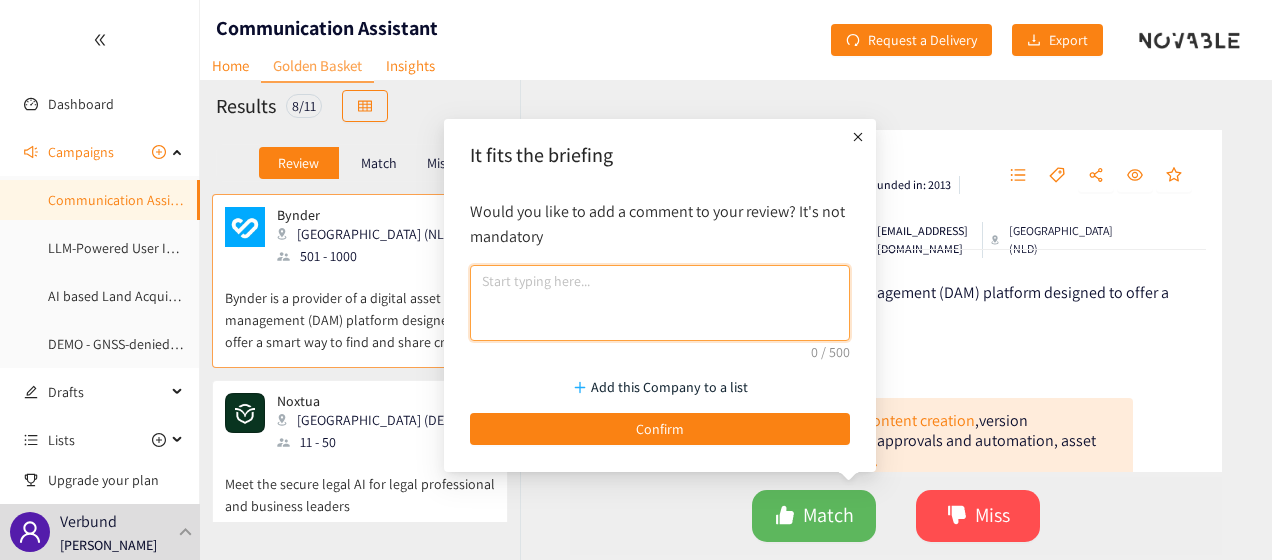 click at bounding box center (660, 303) 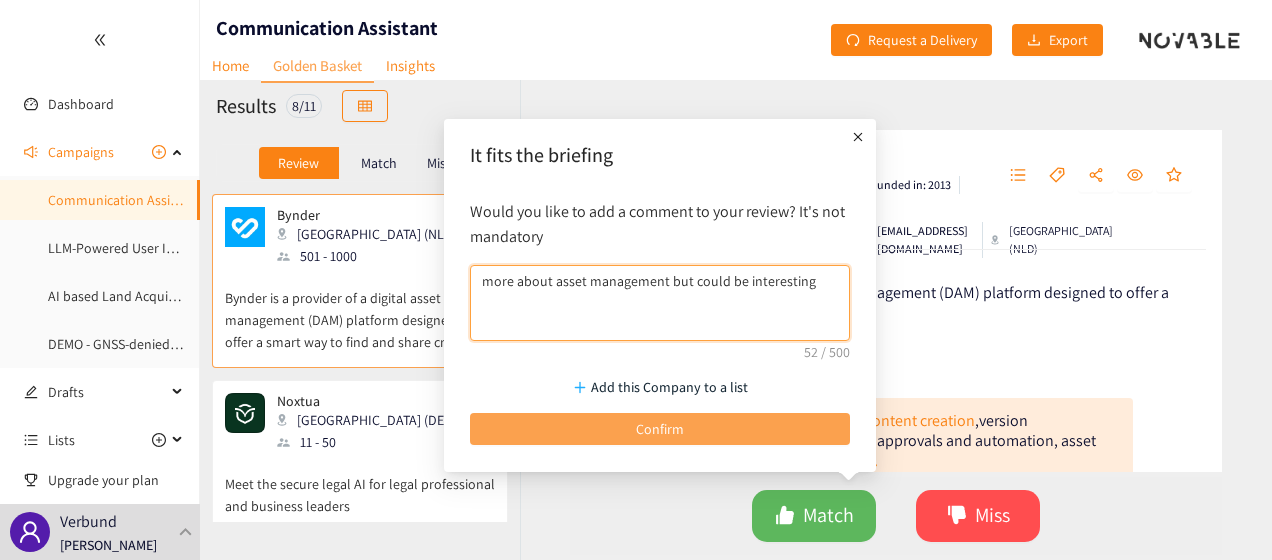 type on "more about asset management but could be interesting" 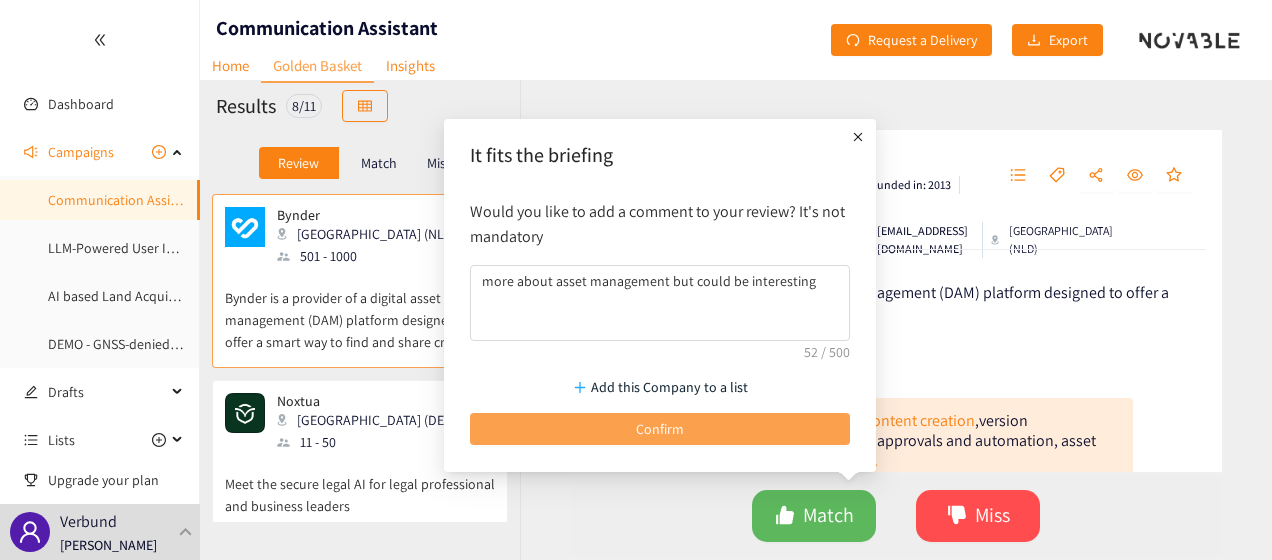 click on "Confirm" at bounding box center [660, 429] 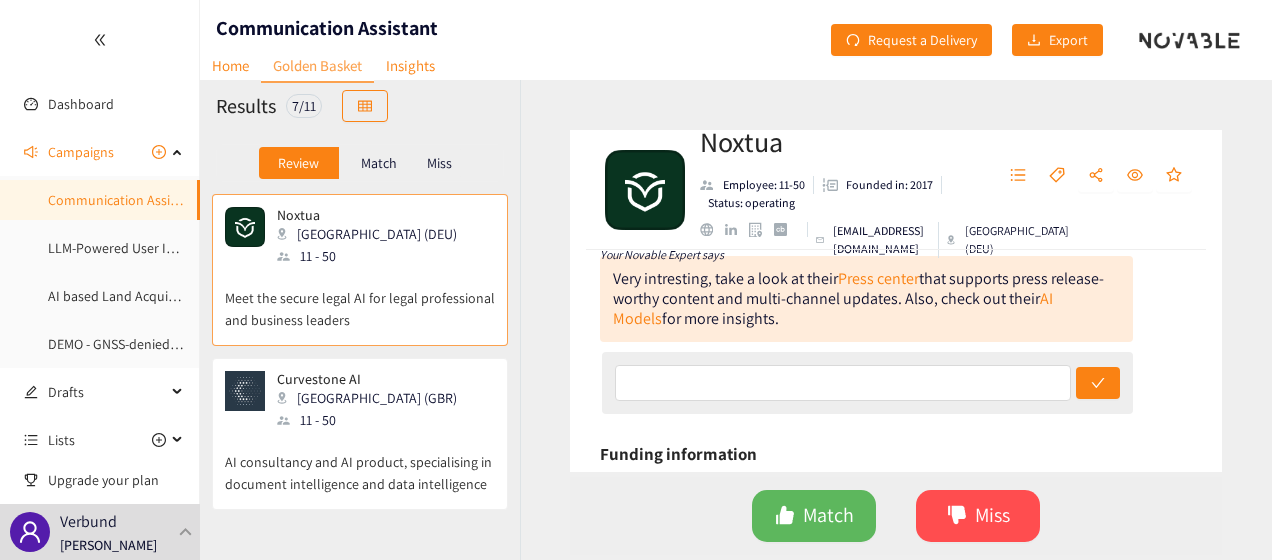 scroll, scrollTop: 0, scrollLeft: 0, axis: both 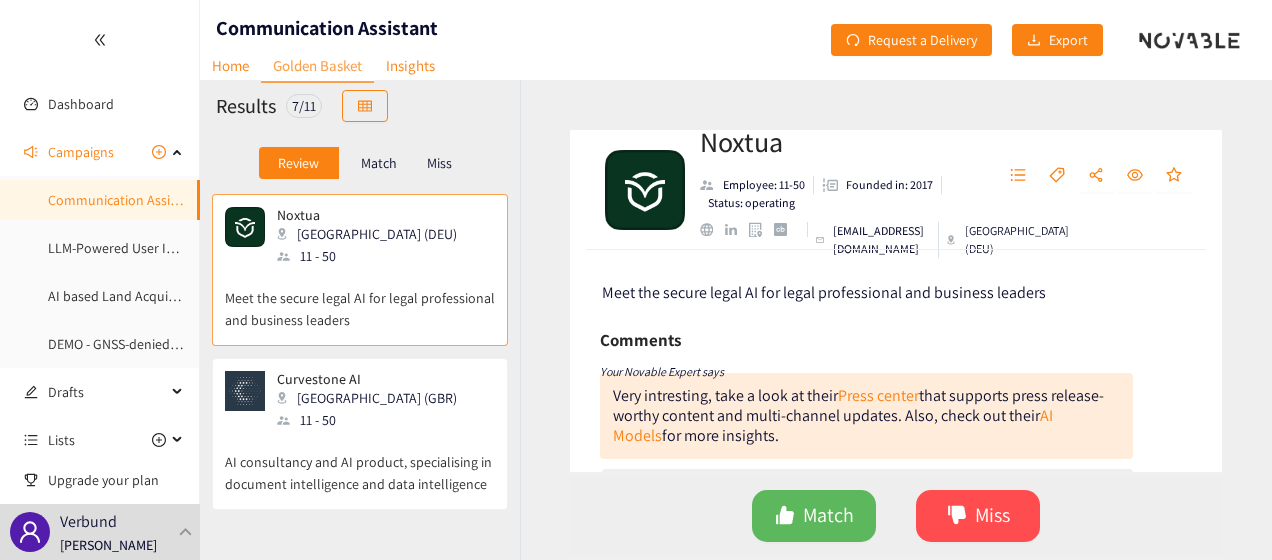 click at bounding box center (706, 229) 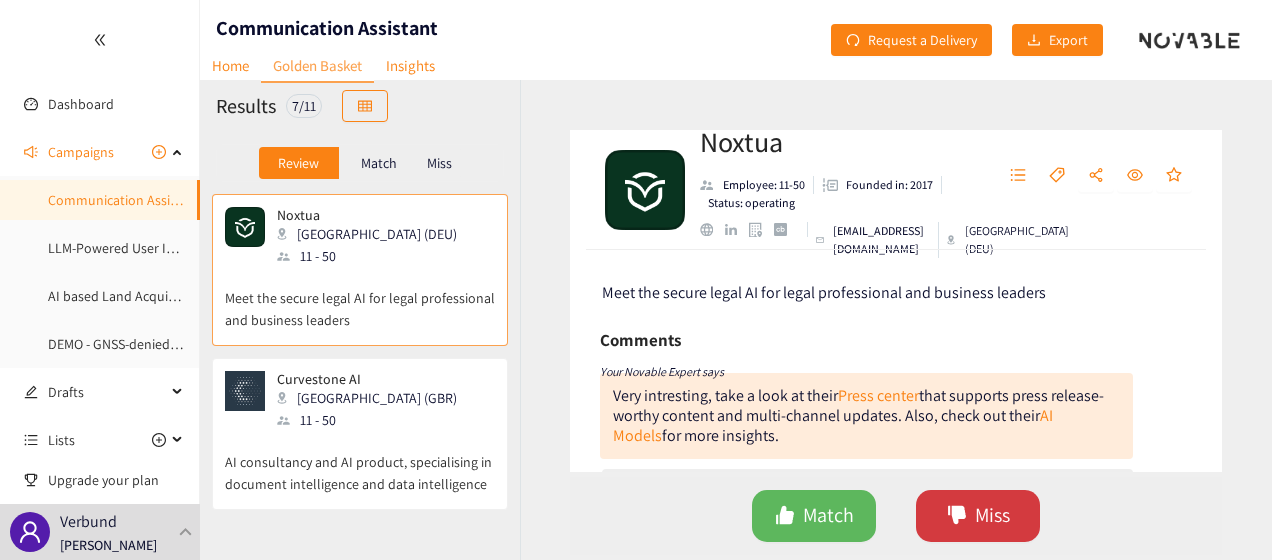click on "Miss" at bounding box center [992, 515] 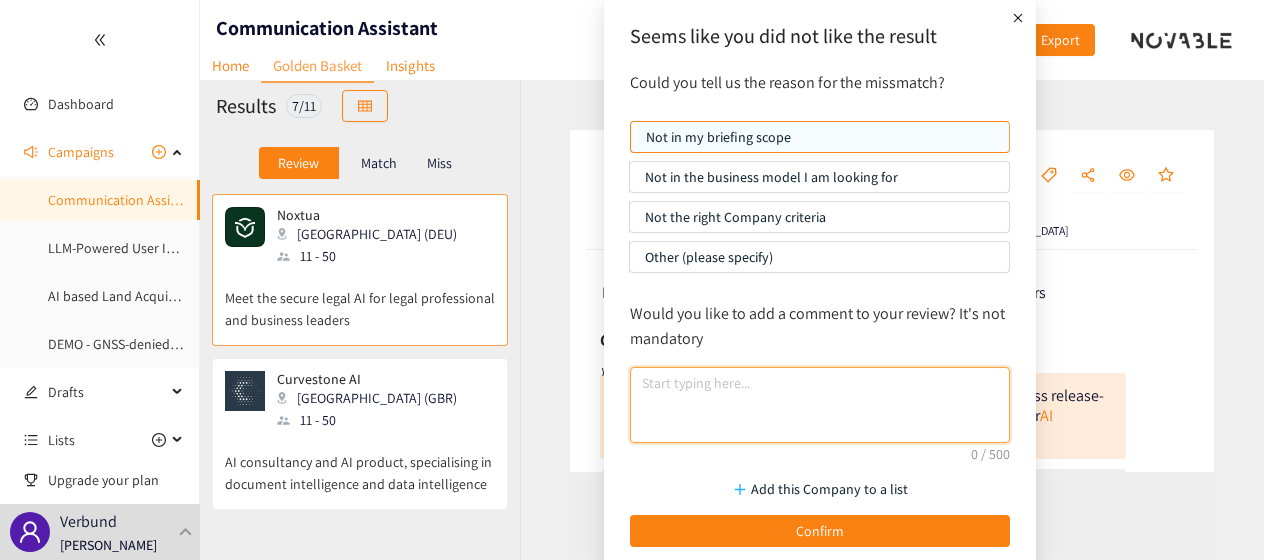 click at bounding box center (820, 405) 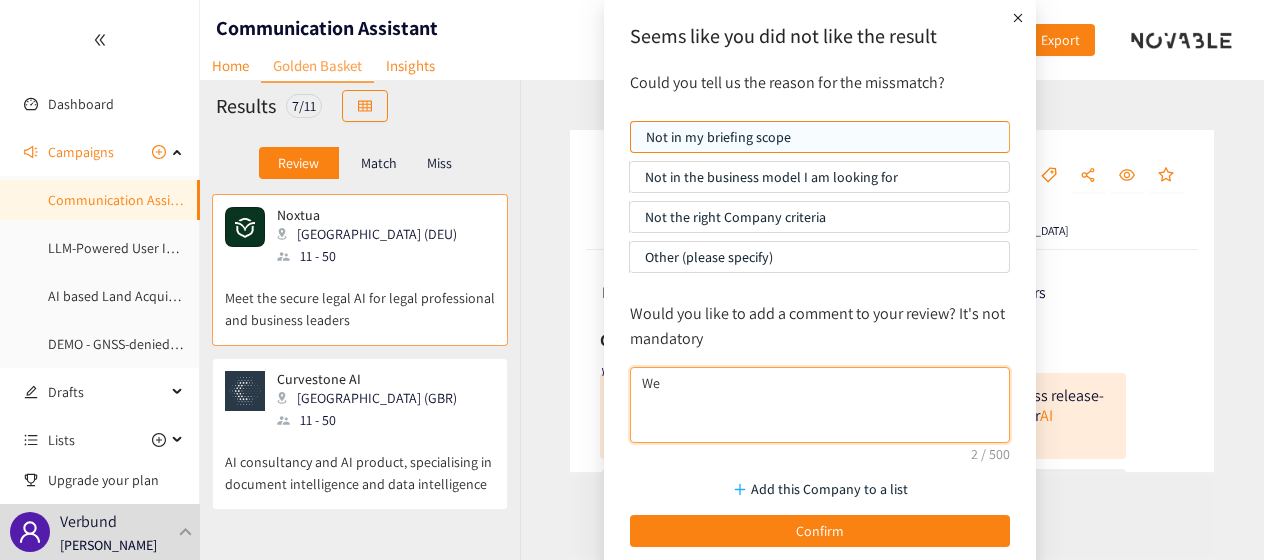 type on "W" 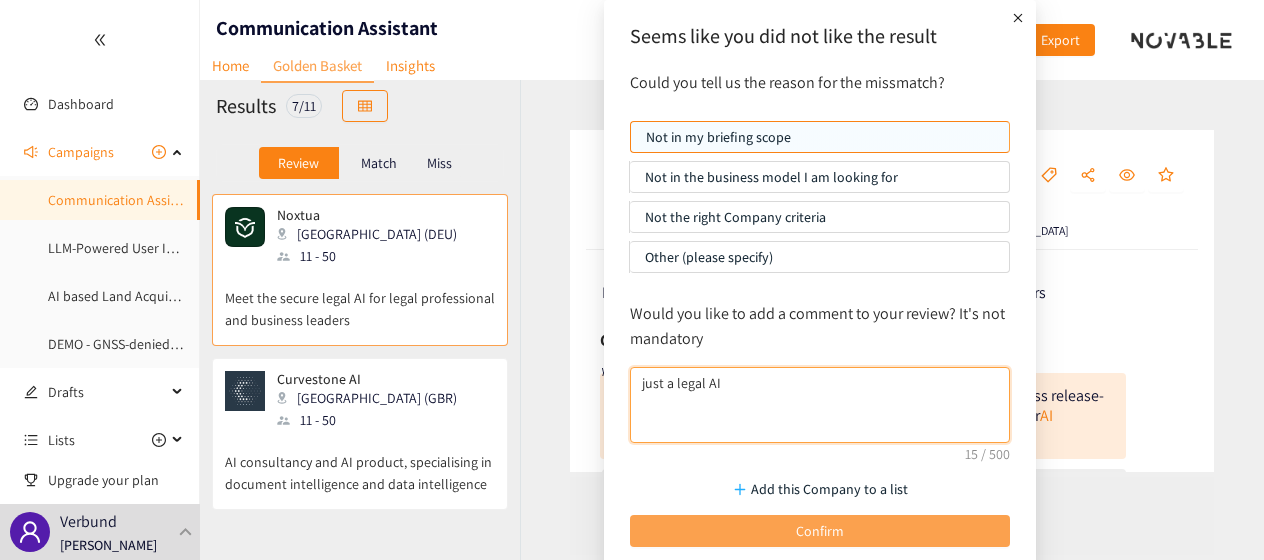 type on "just a legal AI" 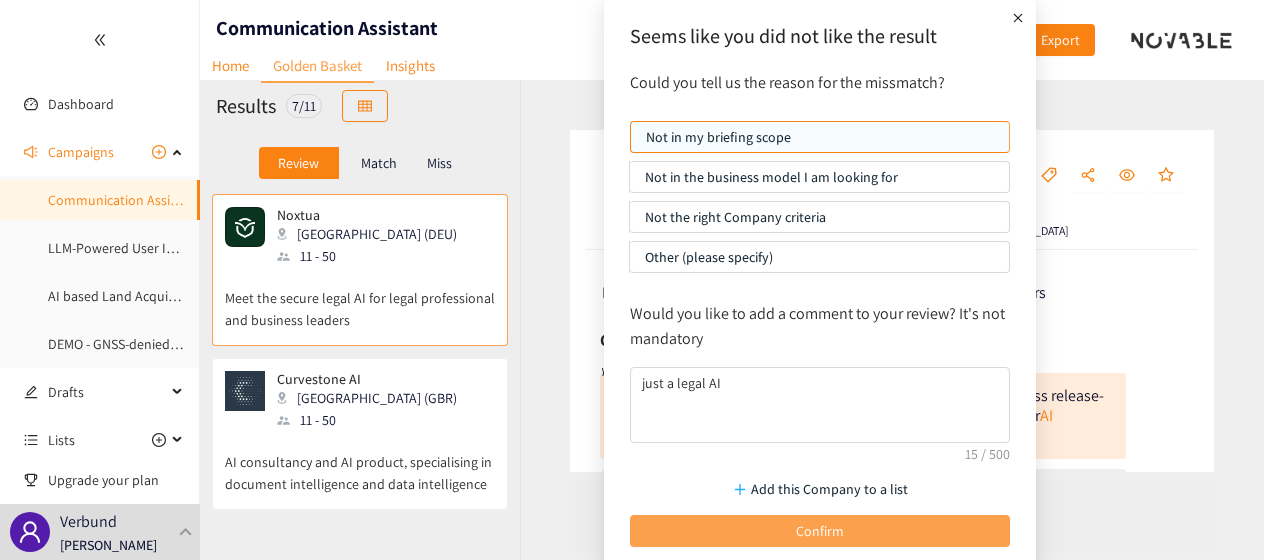 click on "Confirm" at bounding box center (820, 531) 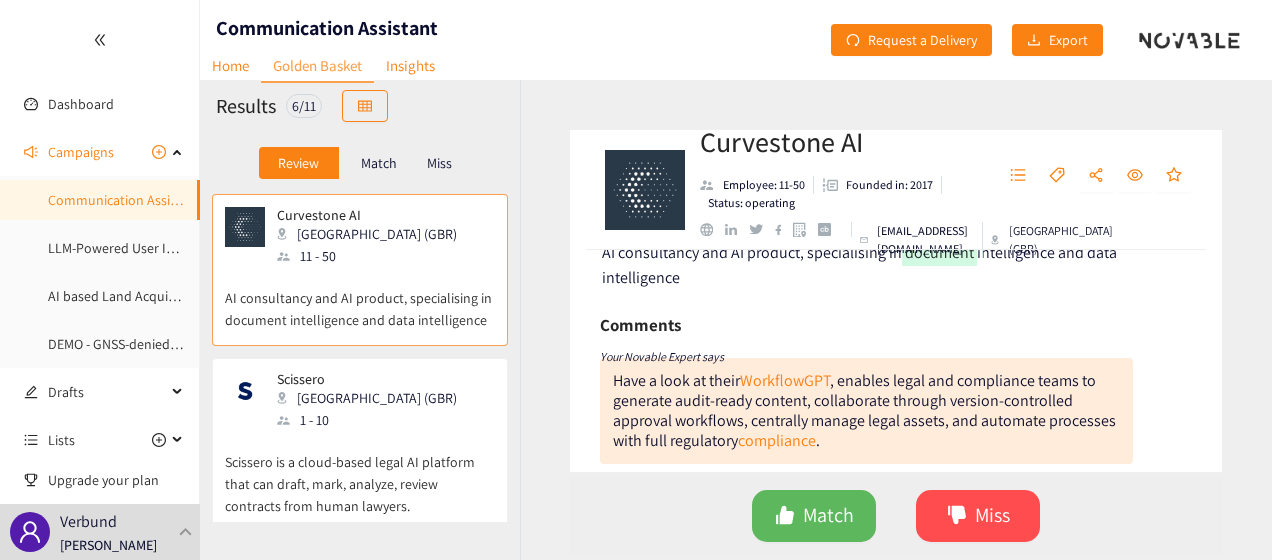 scroll, scrollTop: 45, scrollLeft: 0, axis: vertical 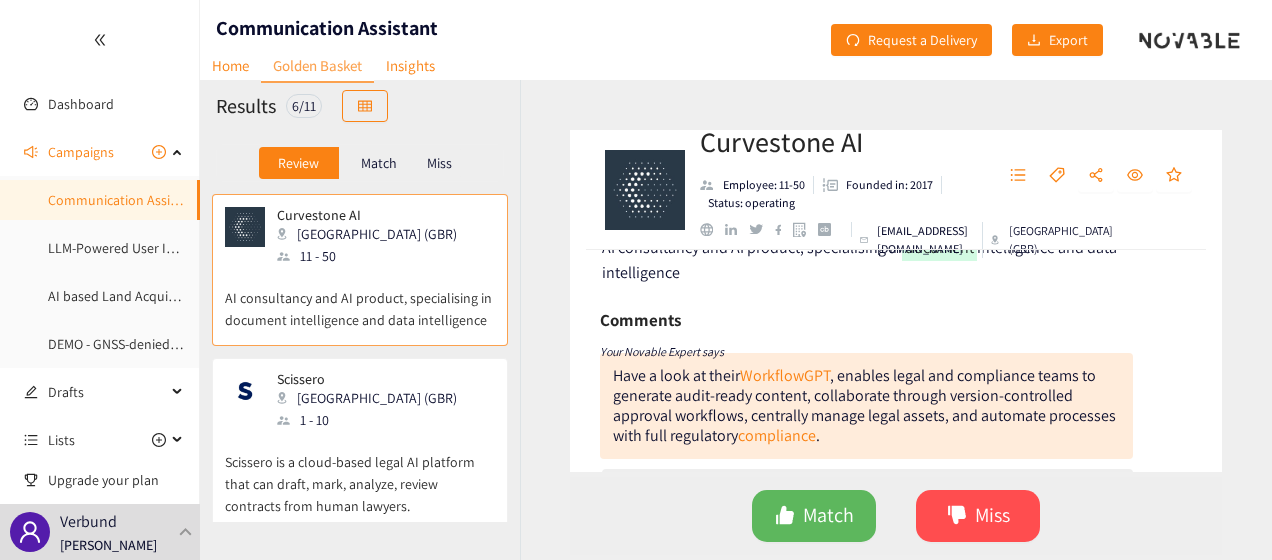 click at bounding box center [706, 229] 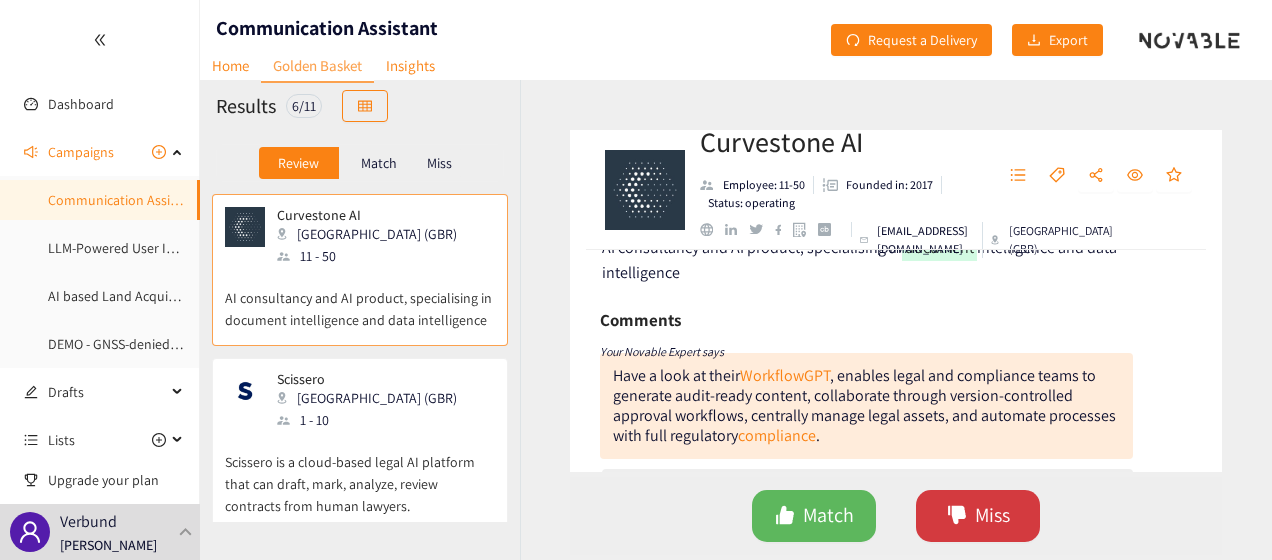 click on "Miss" at bounding box center (992, 515) 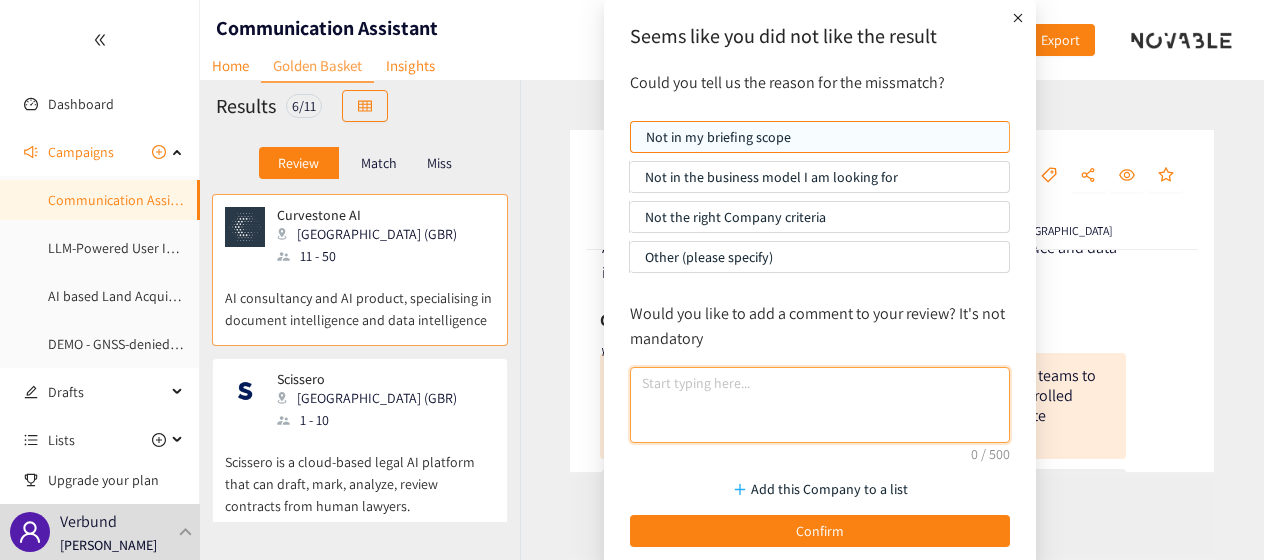 click at bounding box center (820, 405) 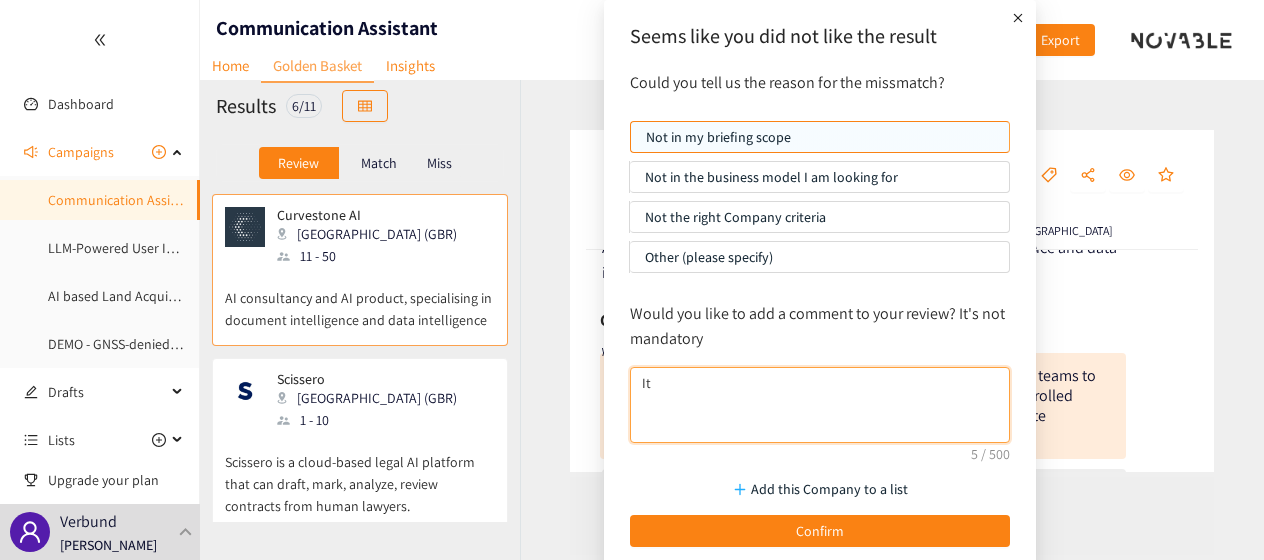 type on "I" 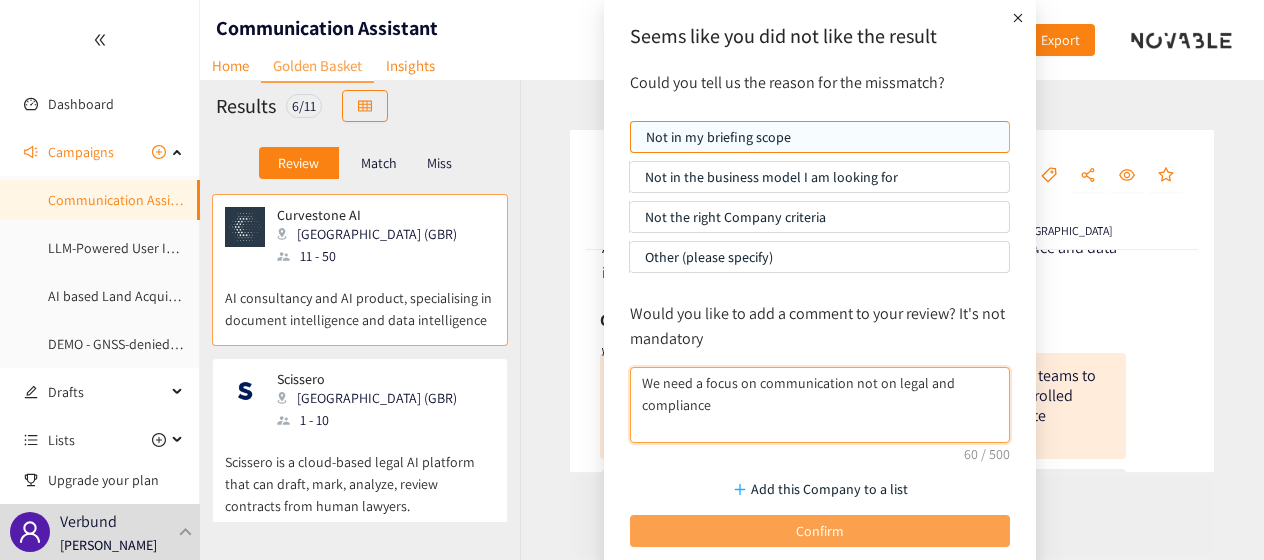 type on "We need a focus on communication not on legal and compliance" 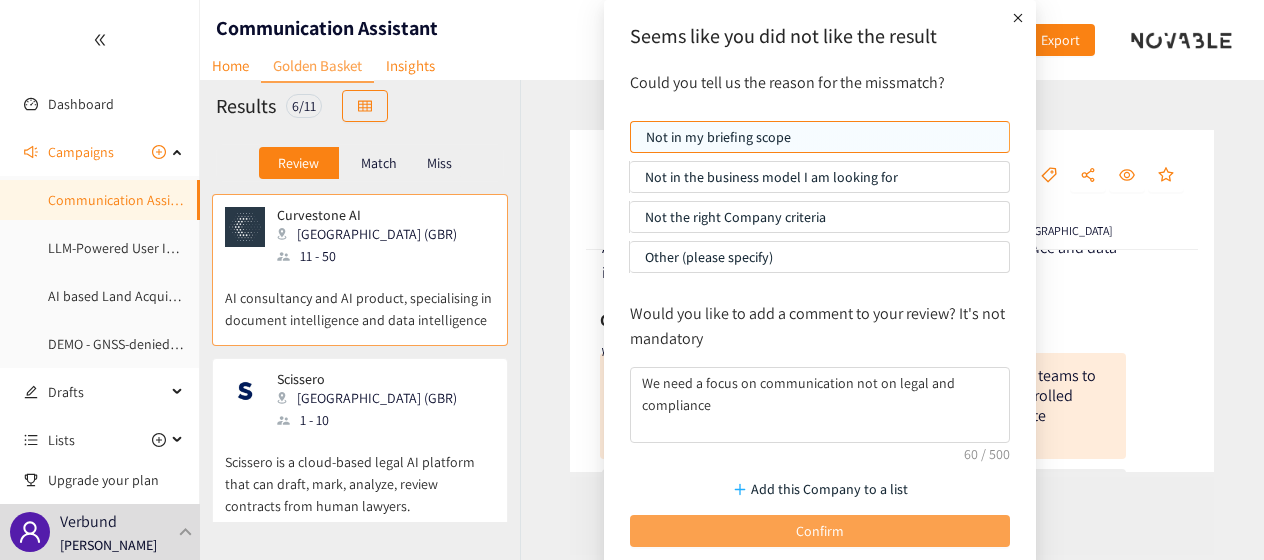 click on "Confirm" at bounding box center (820, 531) 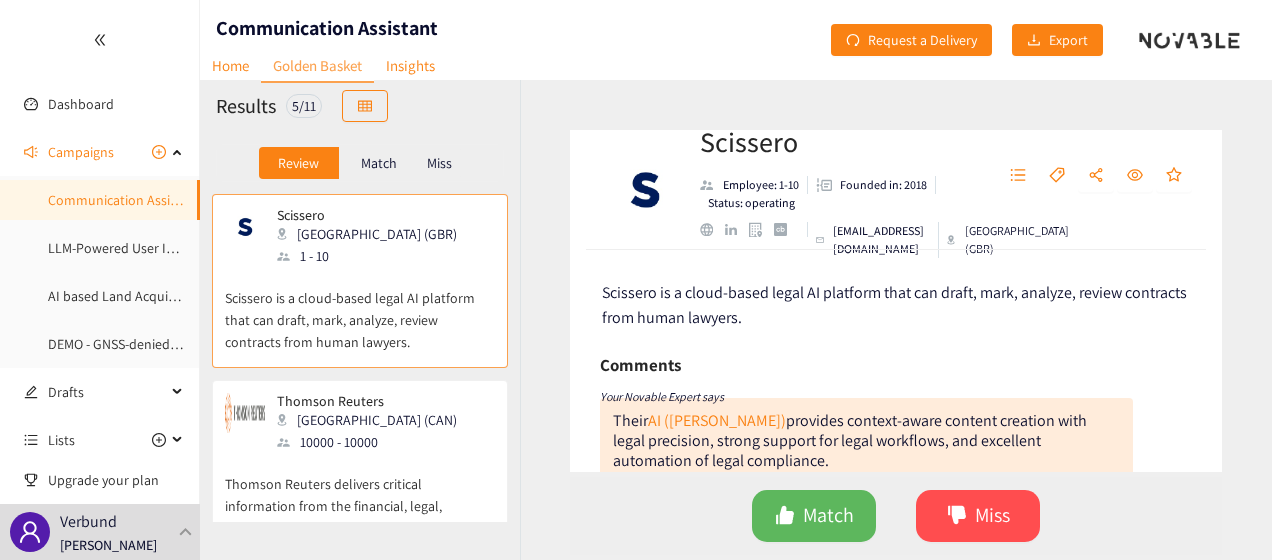 click at bounding box center (706, 229) 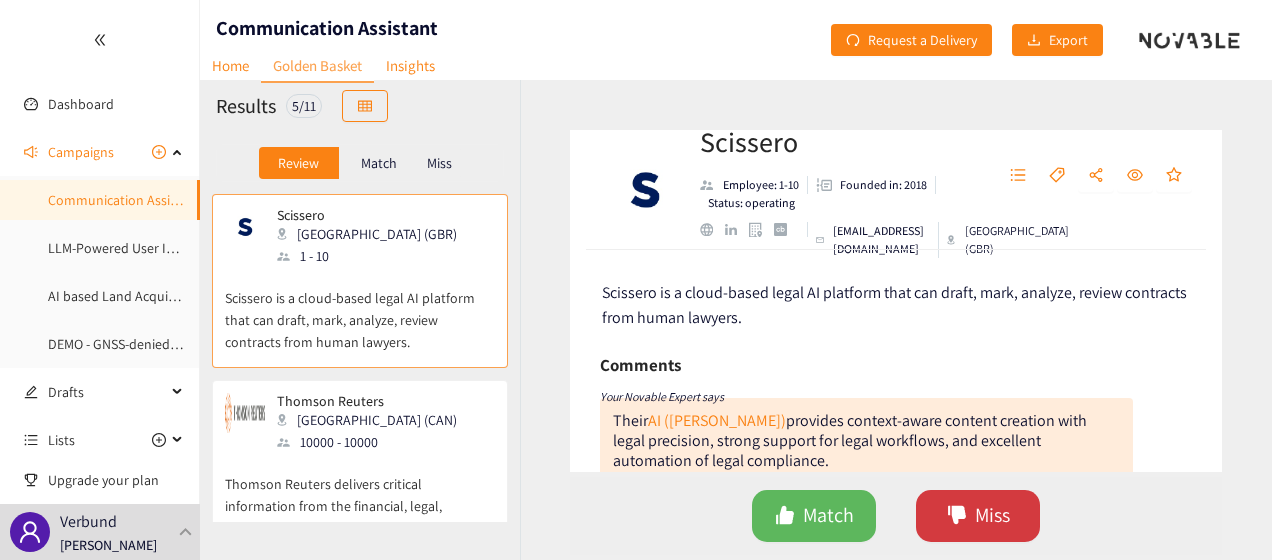click on "Miss" at bounding box center (978, 516) 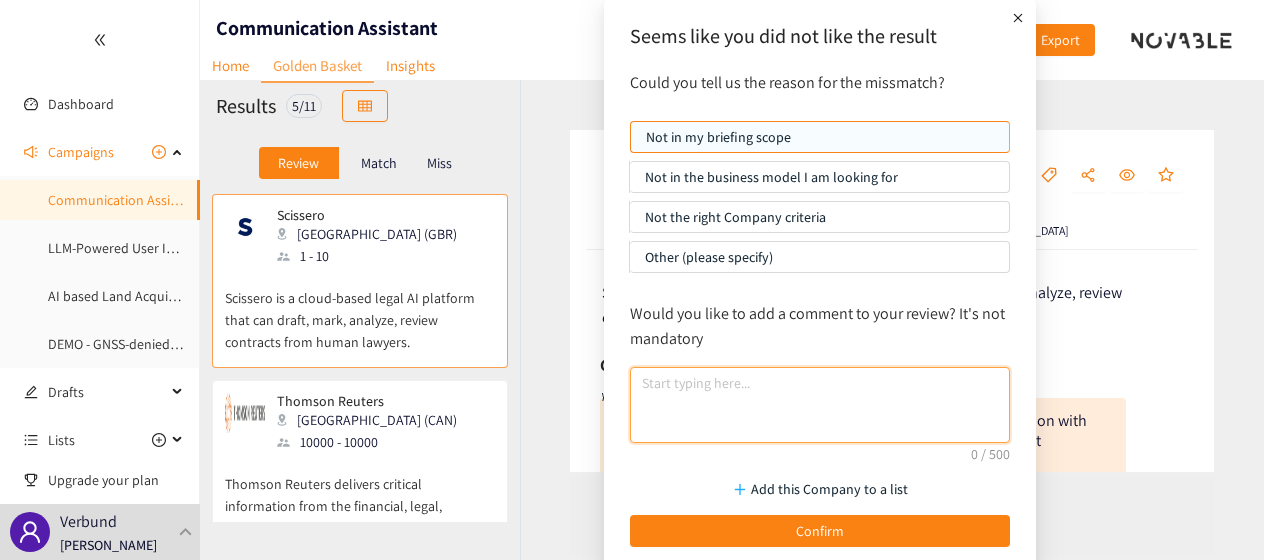 click at bounding box center (820, 405) 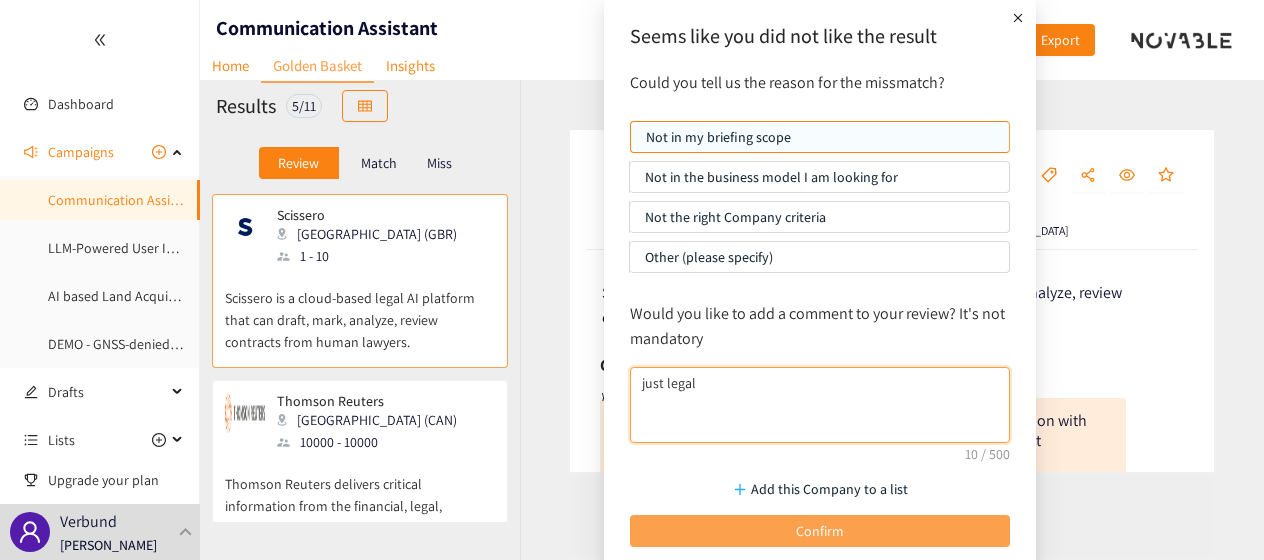 type on "just legal" 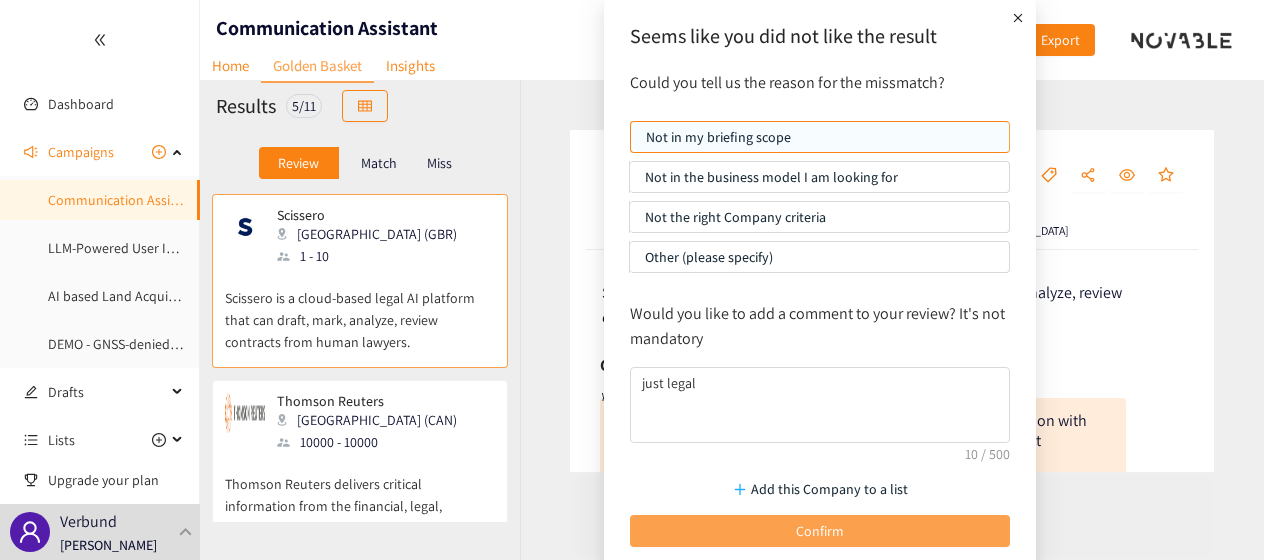 click on "Confirm" at bounding box center (820, 531) 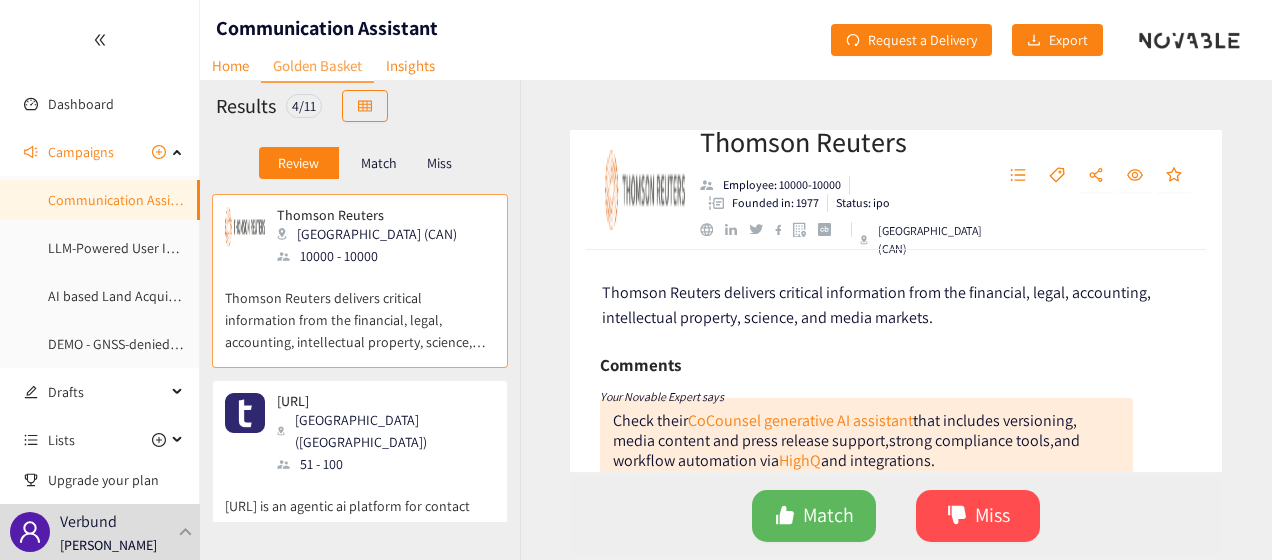 click at bounding box center (706, 229) 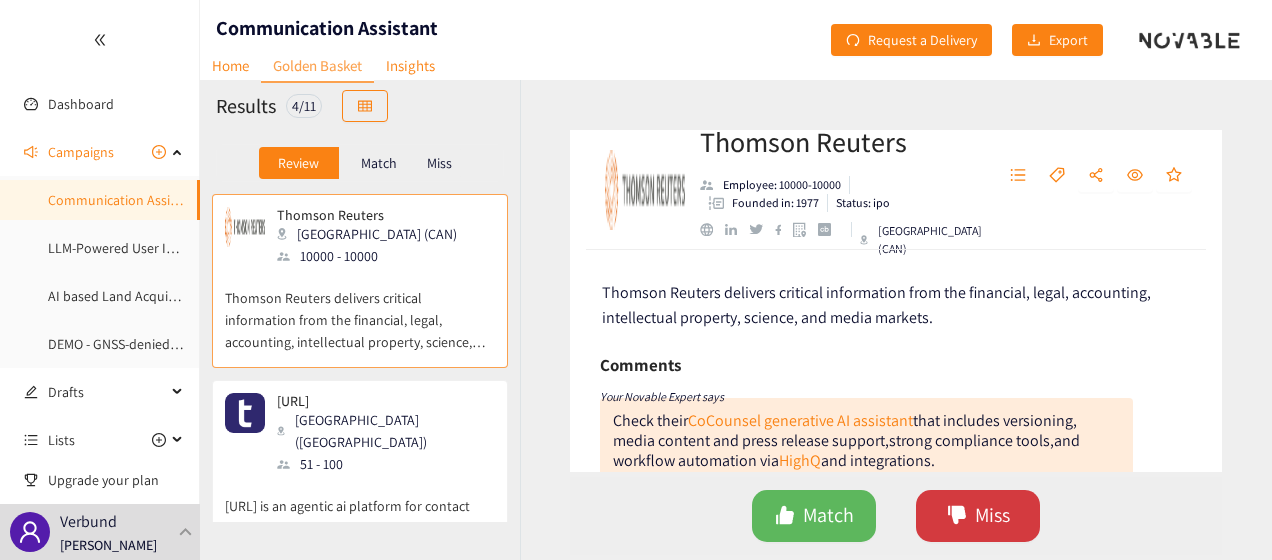 click on "Miss" at bounding box center (978, 516) 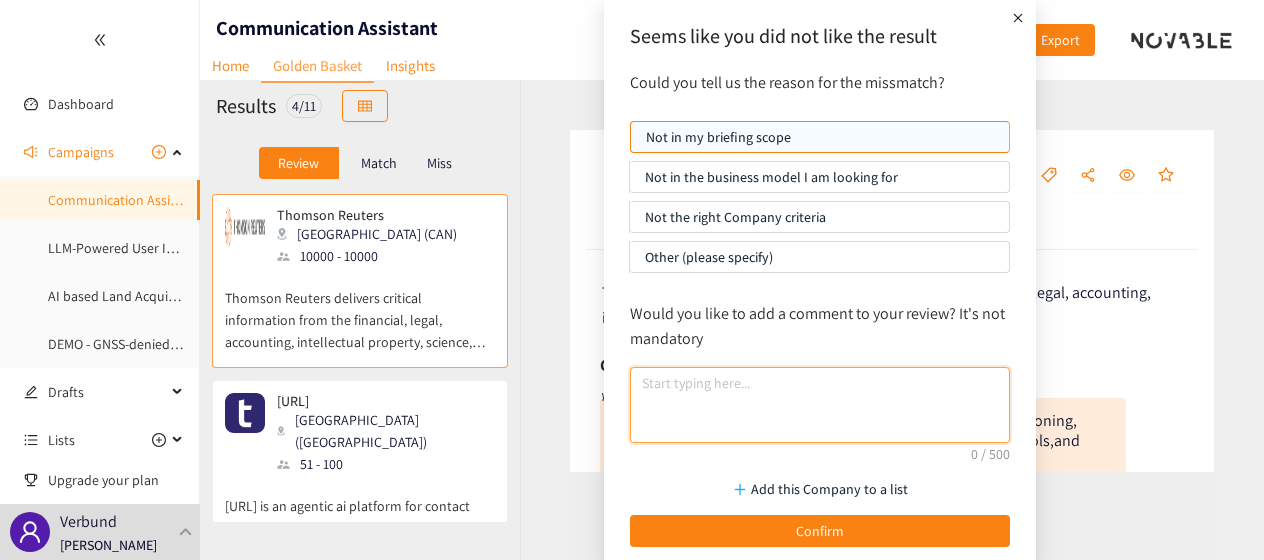 click at bounding box center (820, 405) 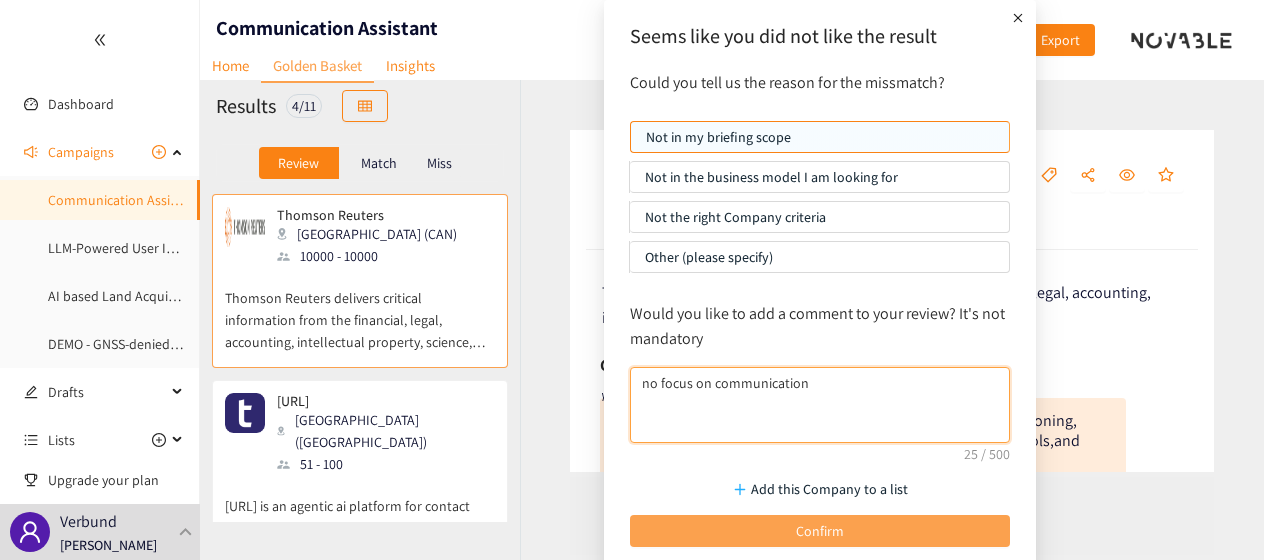 type on "no focus on communication" 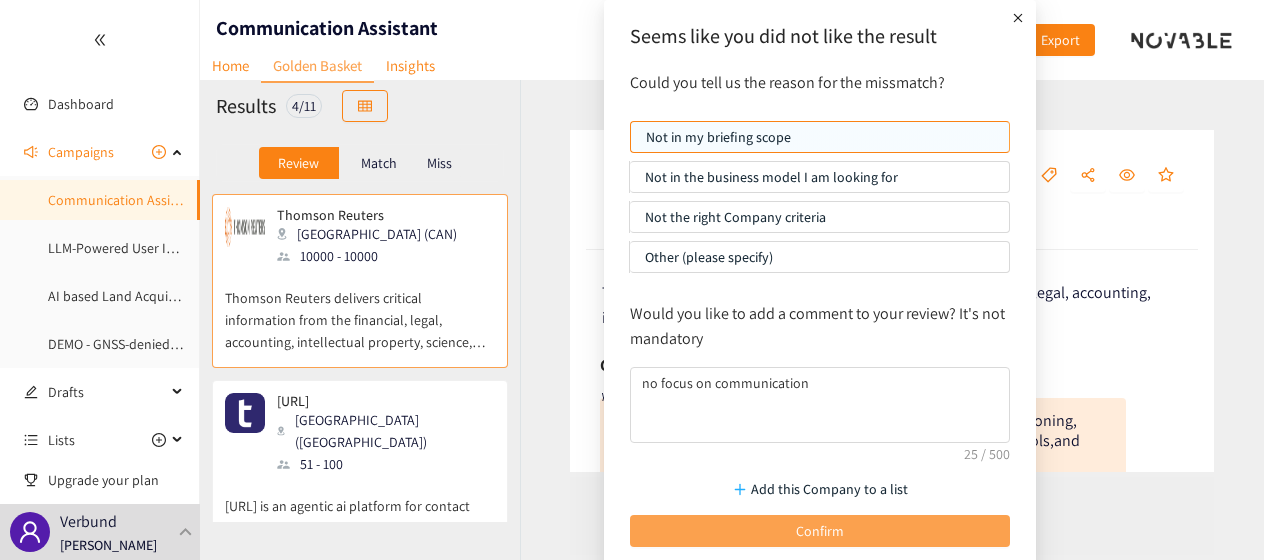 click on "Confirm" at bounding box center [820, 531] 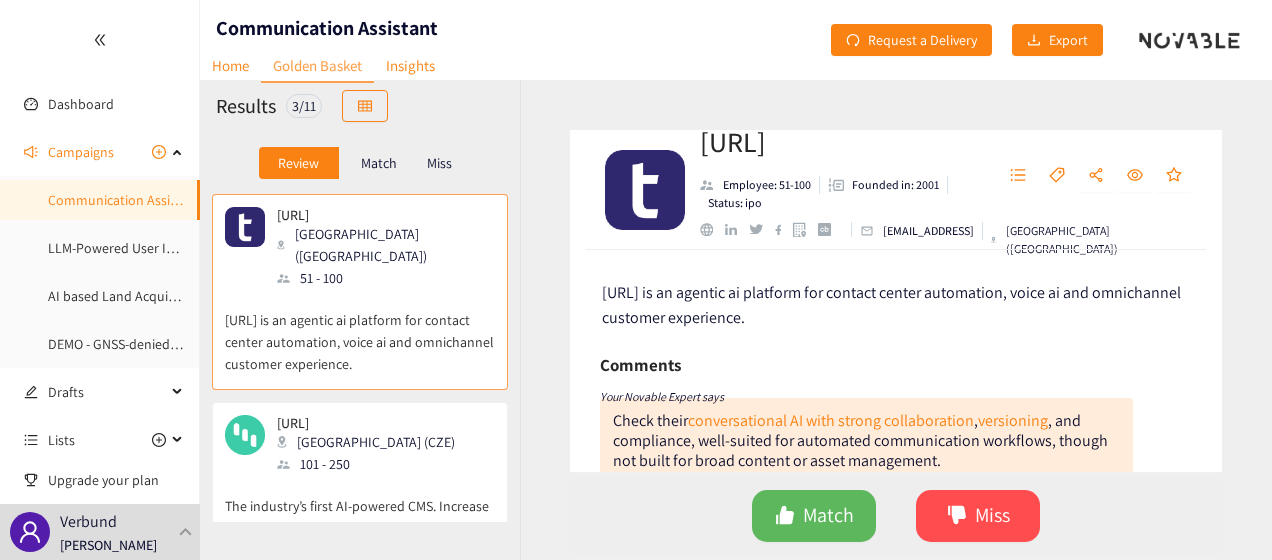 drag, startPoint x: 410, startPoint y: 322, endPoint x: 536, endPoint y: 52, distance: 297.953 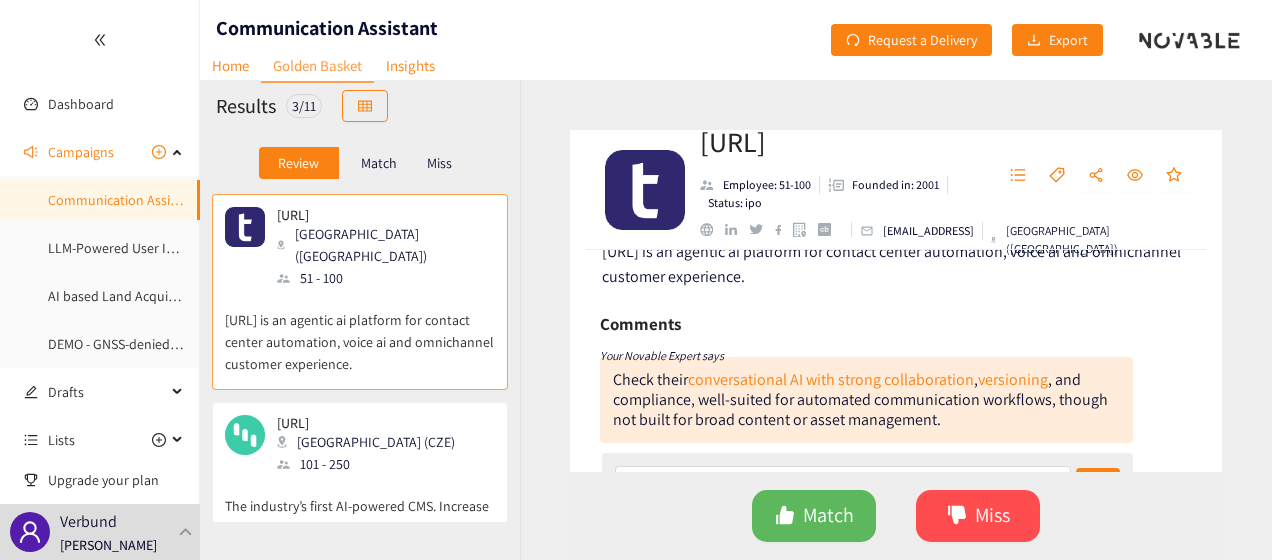 scroll, scrollTop: 41, scrollLeft: 0, axis: vertical 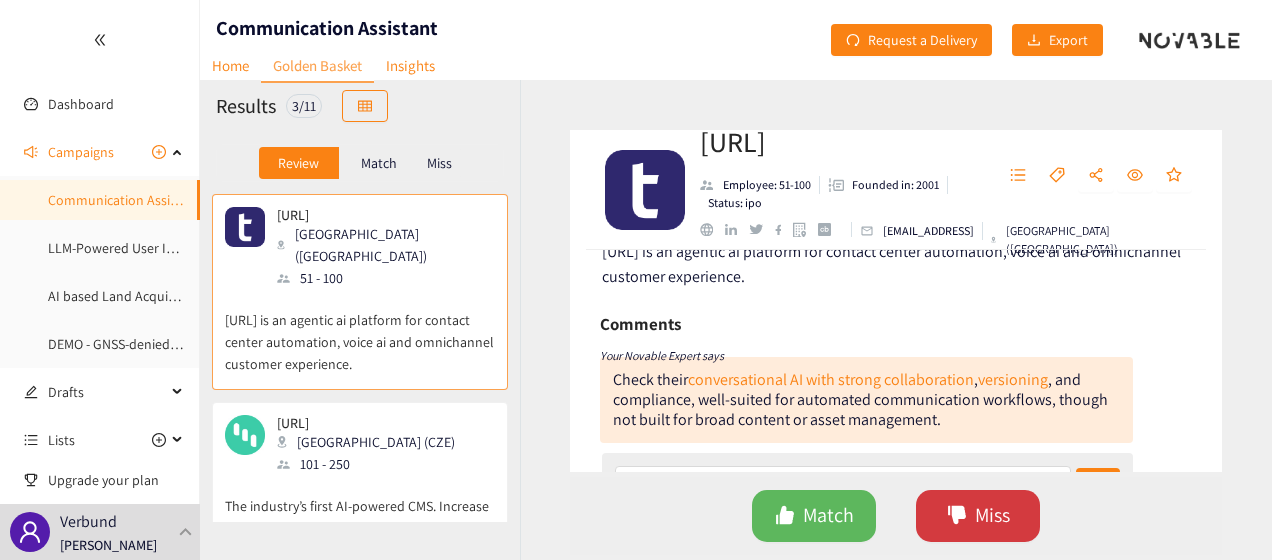 click on "Miss" at bounding box center (992, 515) 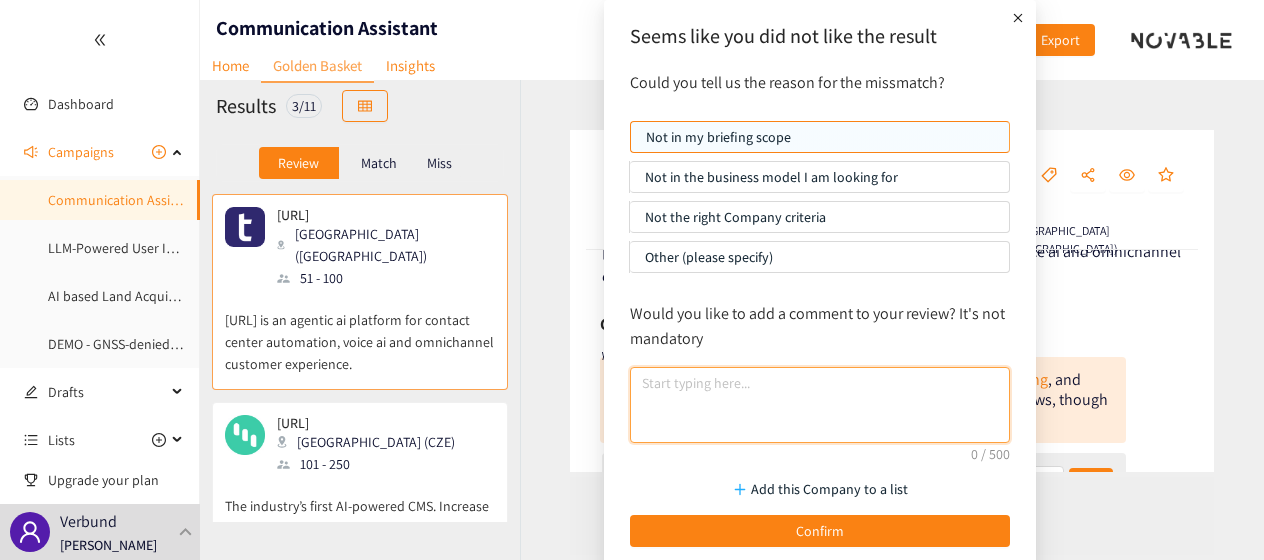 click at bounding box center [820, 405] 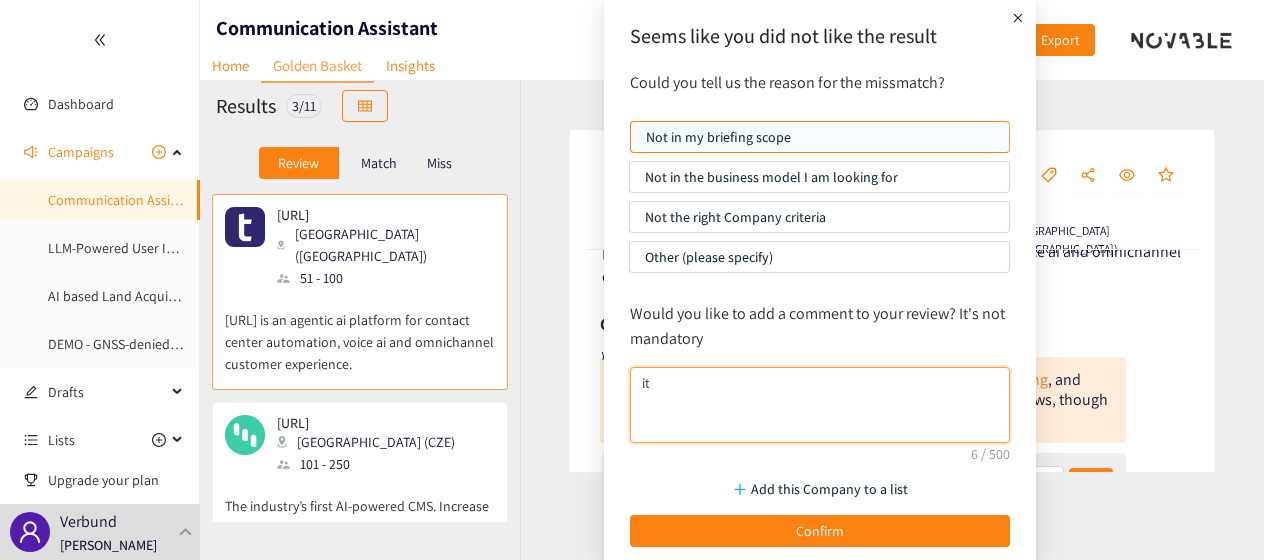type on "i" 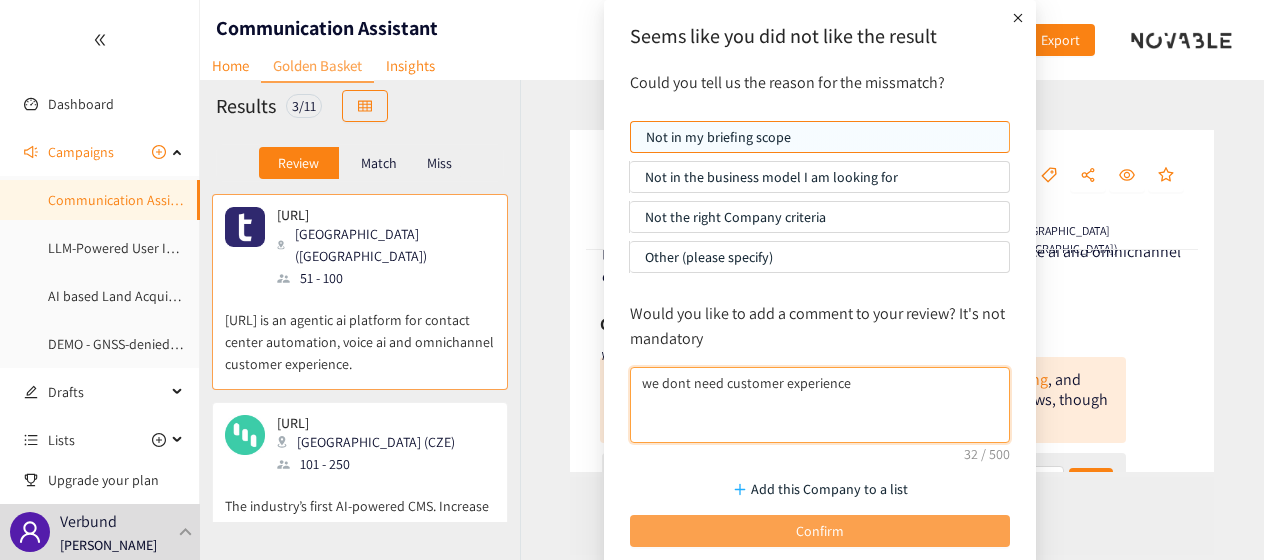 type on "we dont need customer experience" 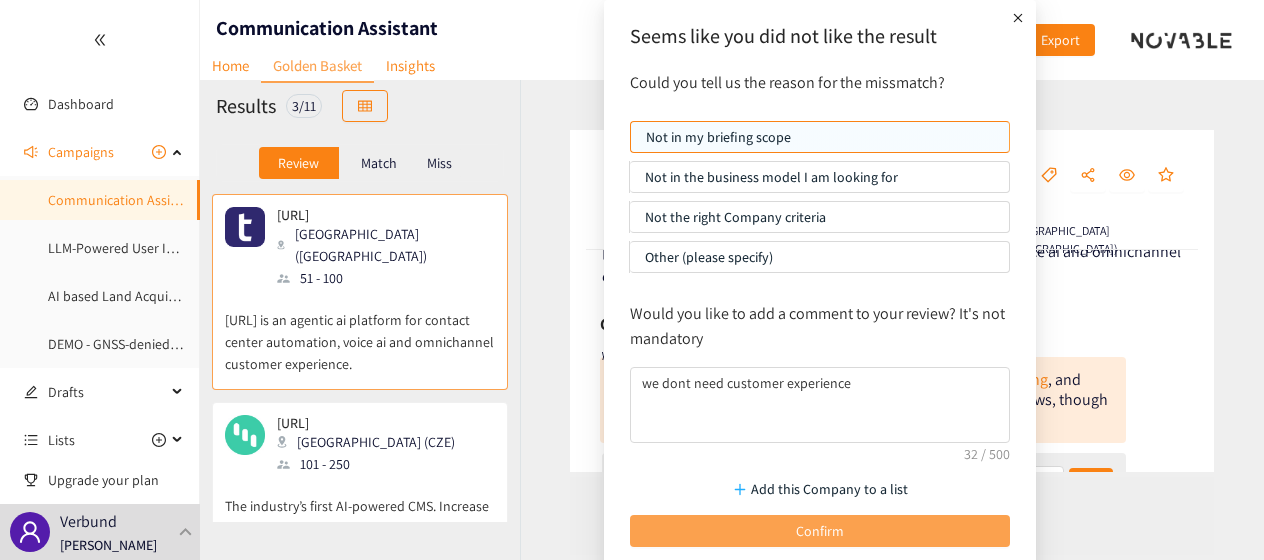 click on "Confirm" at bounding box center (820, 531) 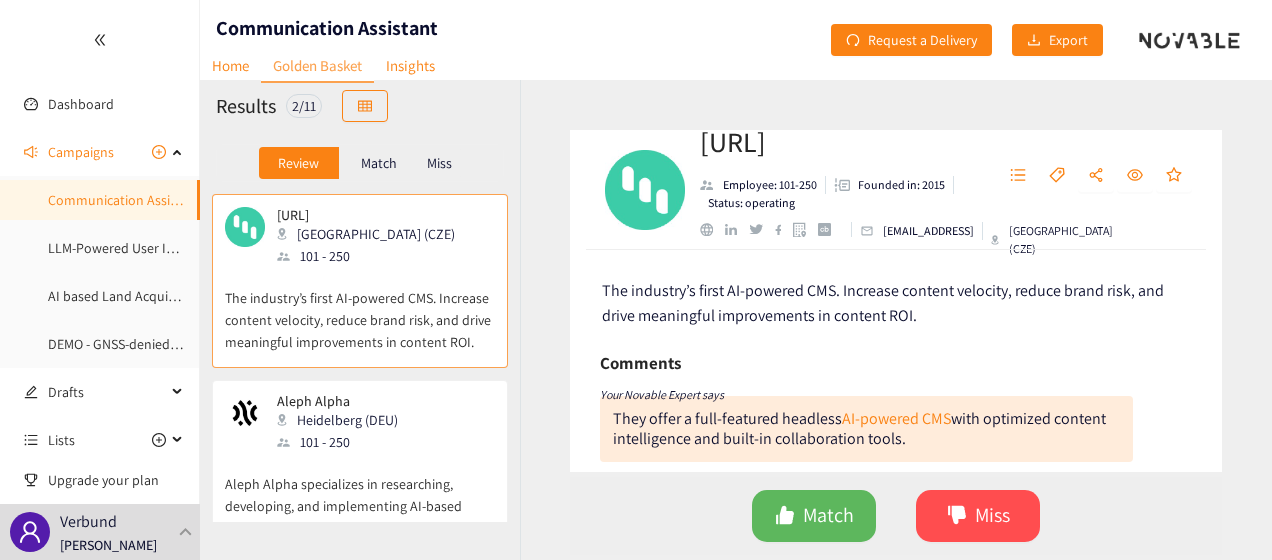 scroll, scrollTop: 0, scrollLeft: 0, axis: both 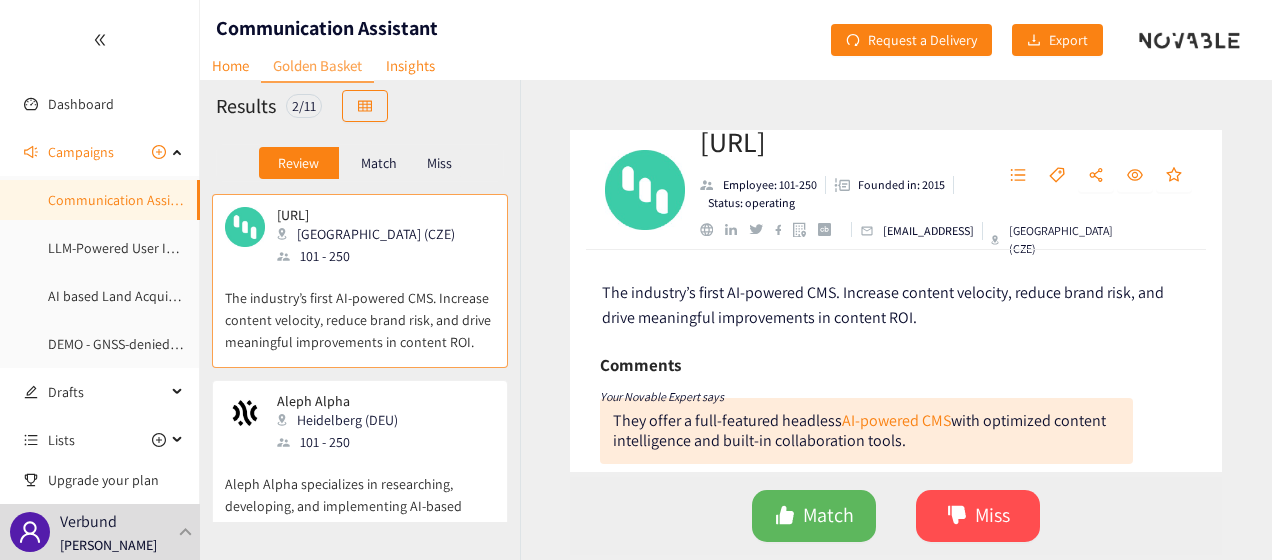 click at bounding box center [706, 229] 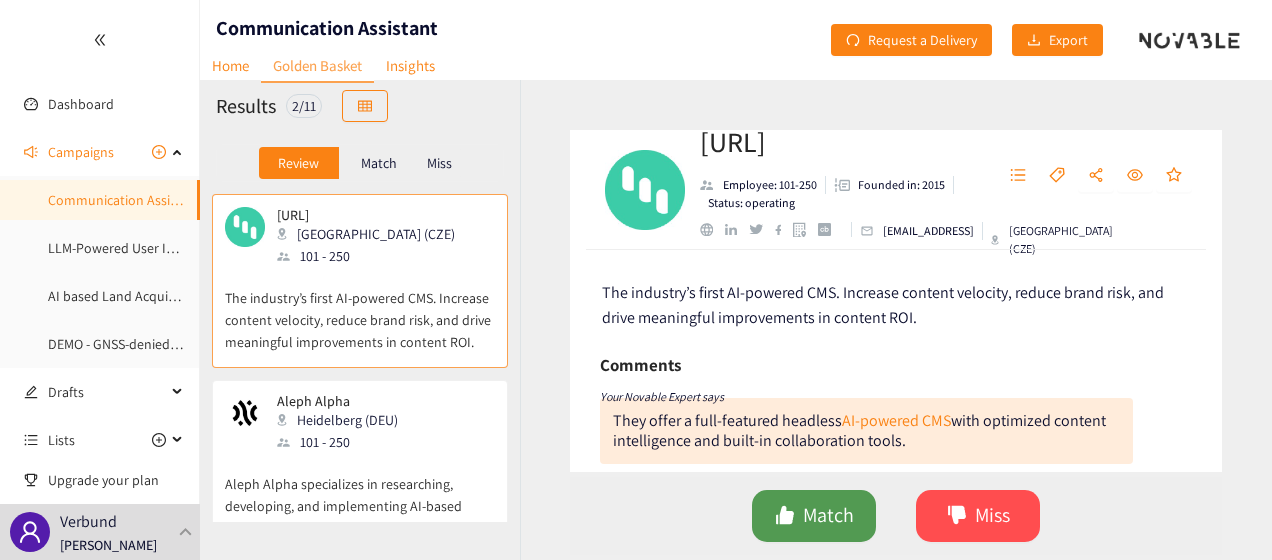 click on "Match" at bounding box center (828, 515) 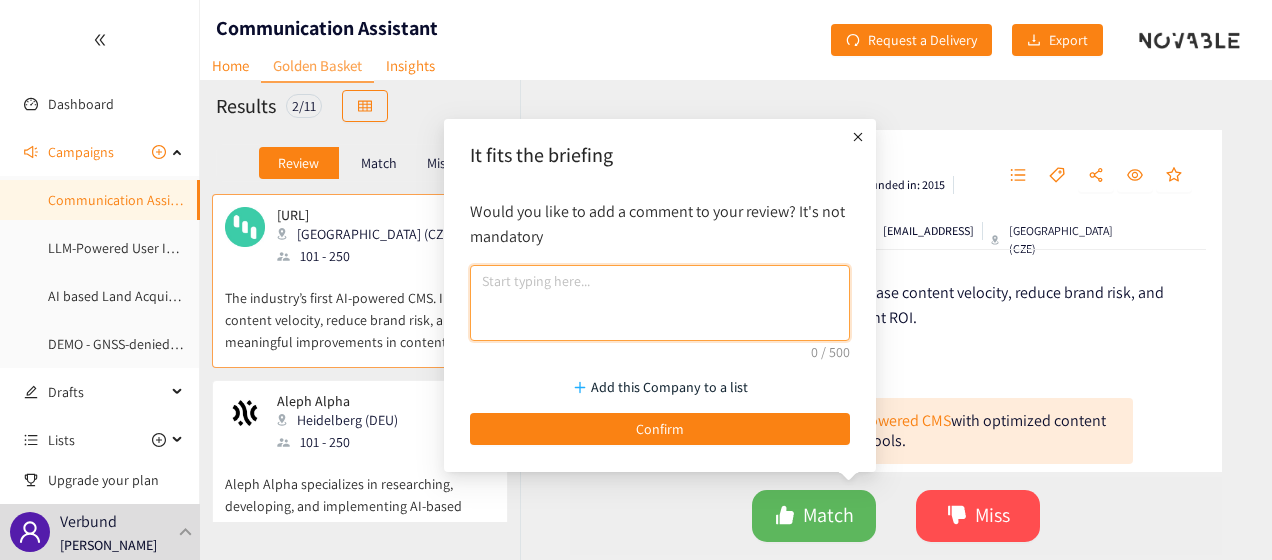 click at bounding box center (660, 303) 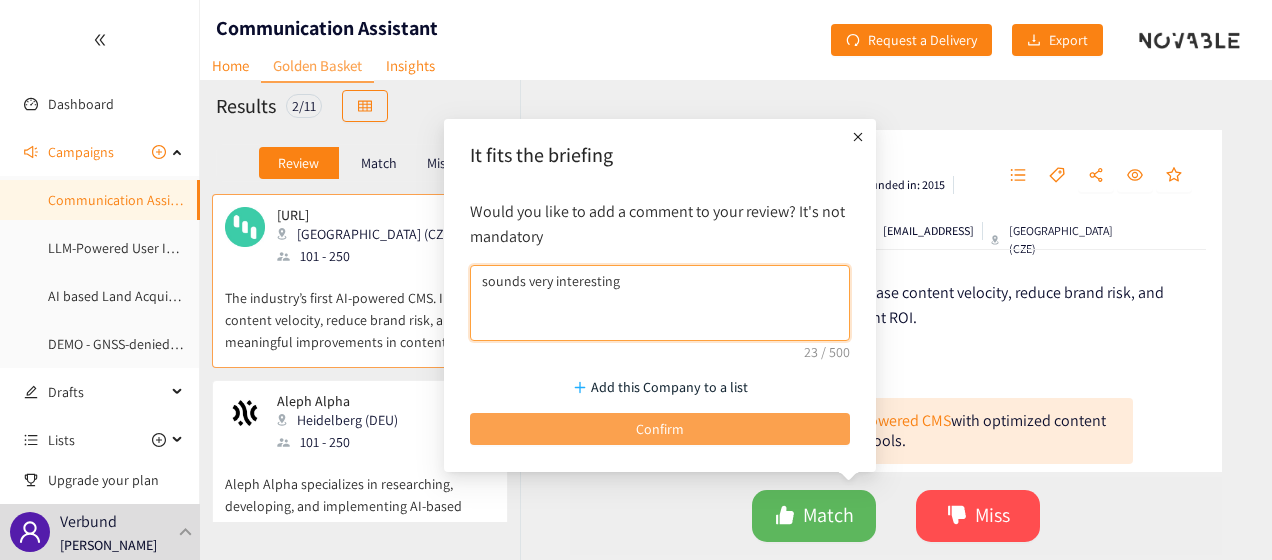 type on "sounds very interesting" 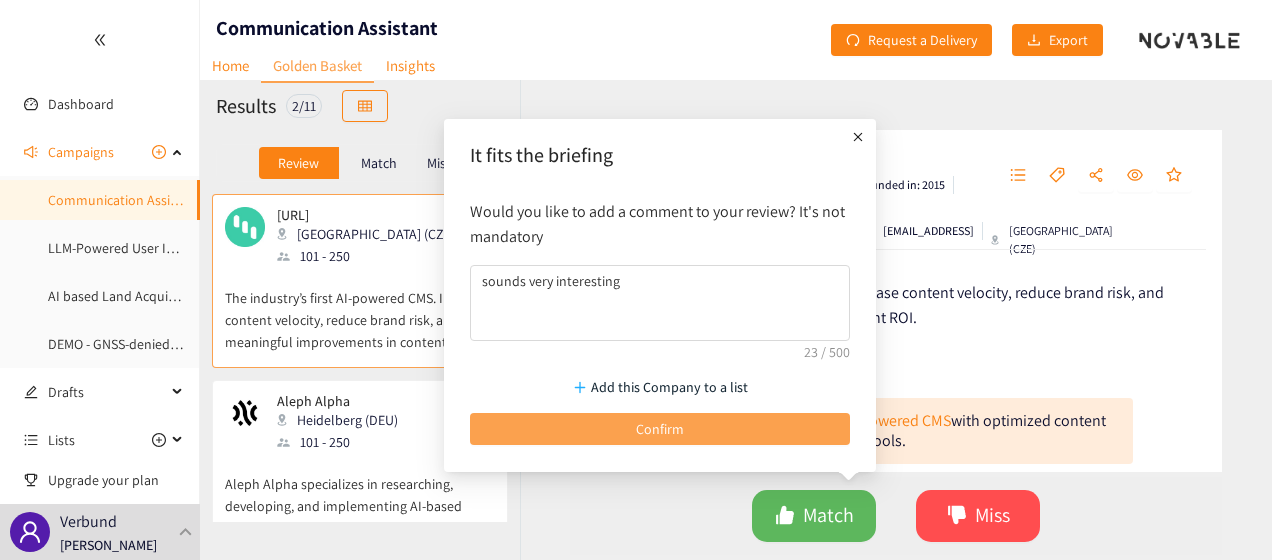 click on "Confirm" at bounding box center [660, 429] 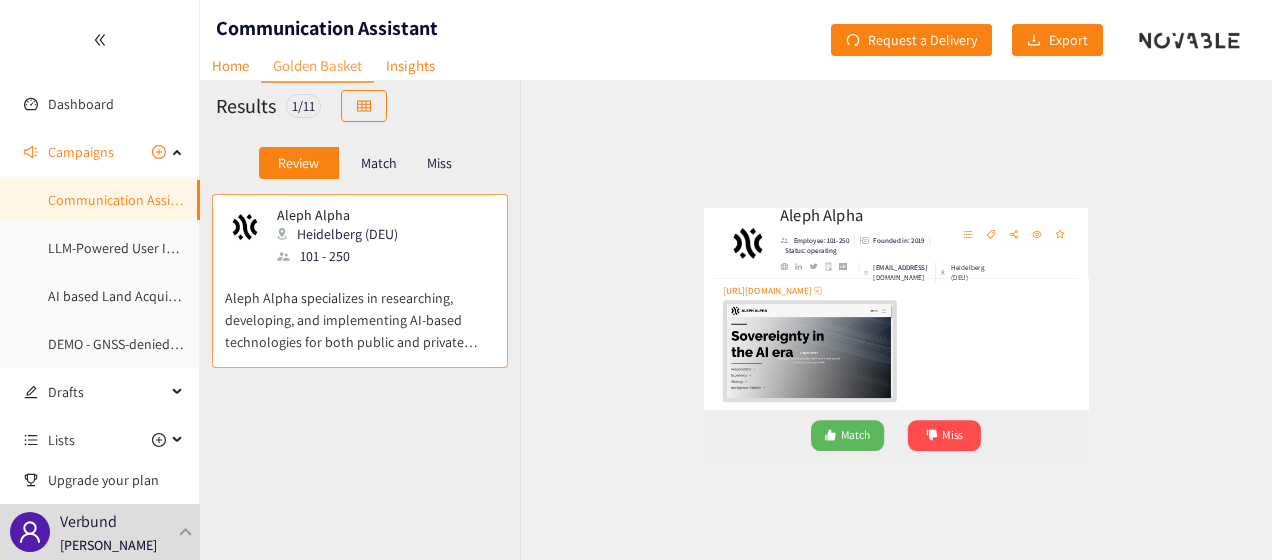 scroll, scrollTop: 488, scrollLeft: 0, axis: vertical 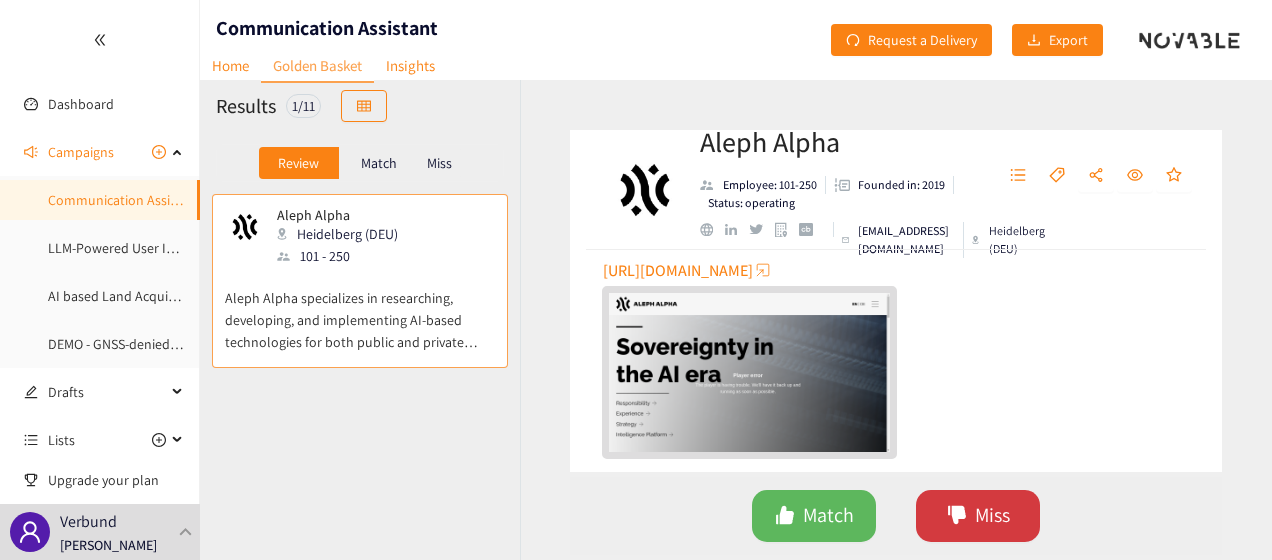 click on "Miss" at bounding box center (992, 515) 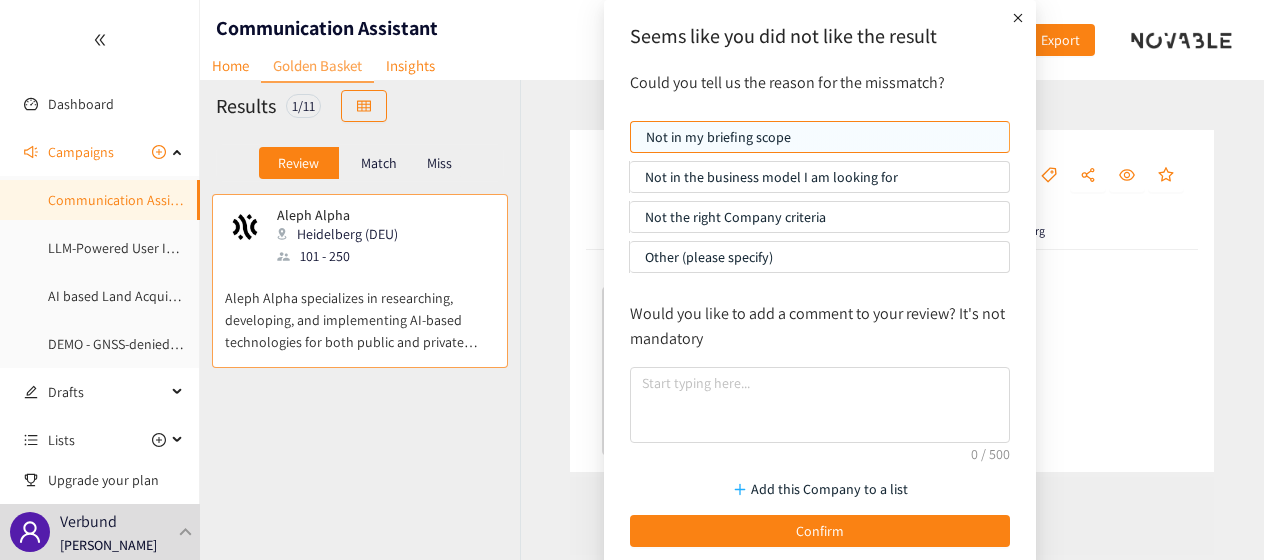 click on "Would you like to add a comment to your review? It's not mandatory" at bounding box center (820, 372) 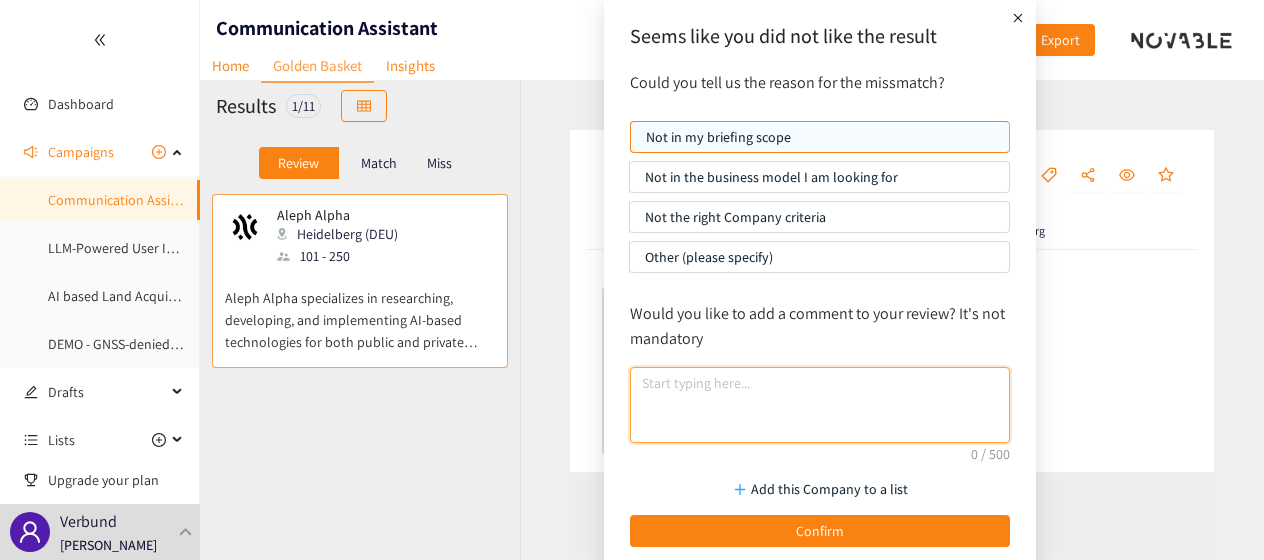 click at bounding box center (820, 405) 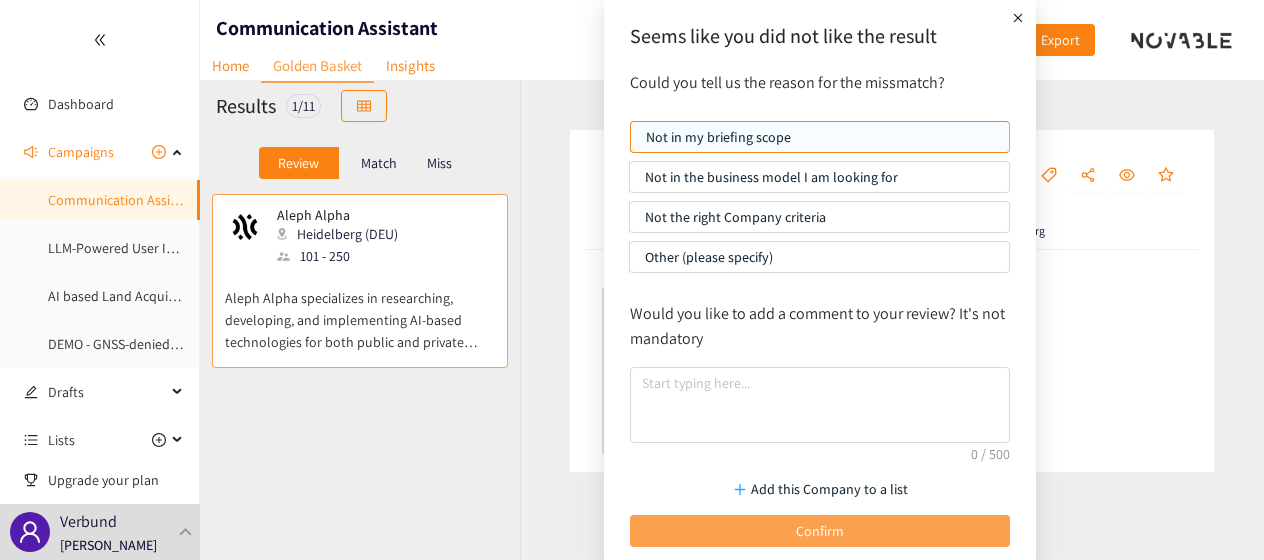 click on "Confirm" at bounding box center (820, 531) 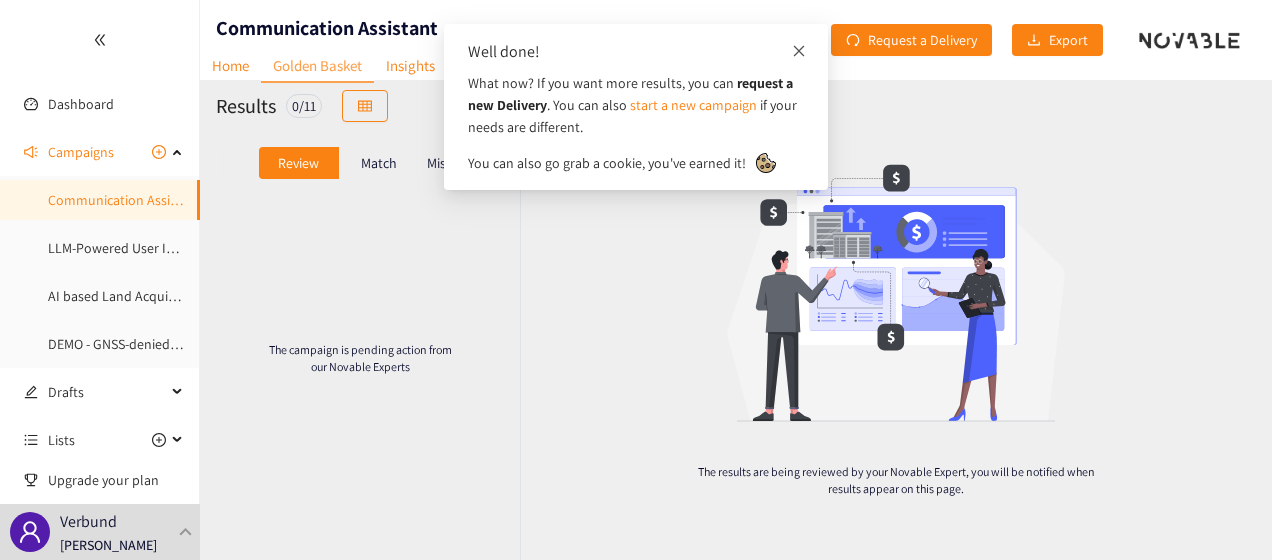 click 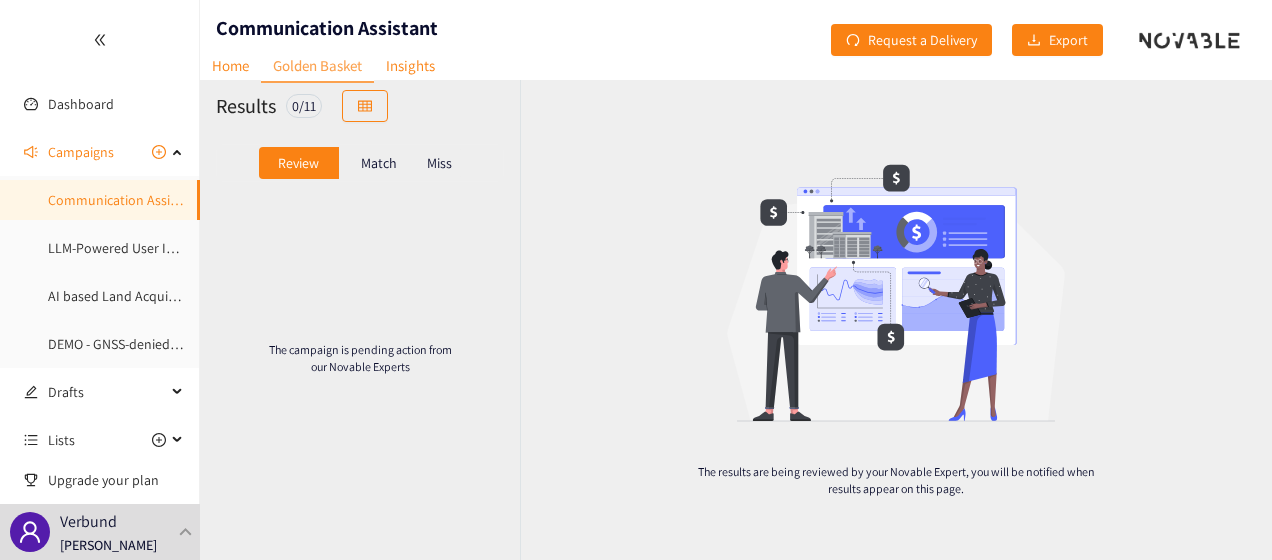 click on "Match" at bounding box center (379, 163) 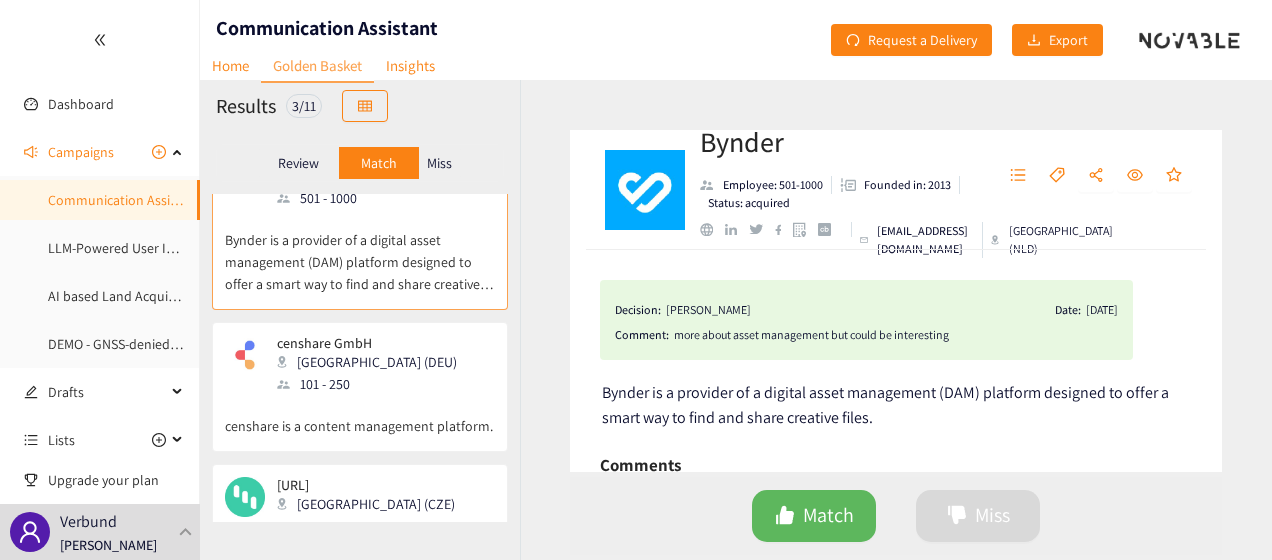 scroll, scrollTop: 0, scrollLeft: 0, axis: both 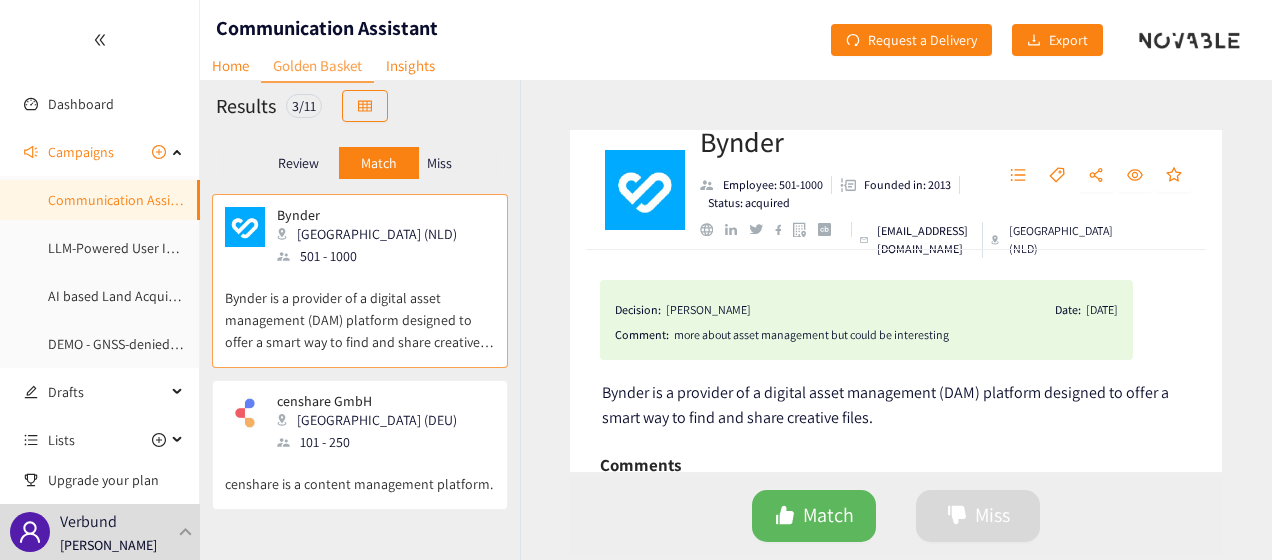 click on "Miss" at bounding box center [439, 163] 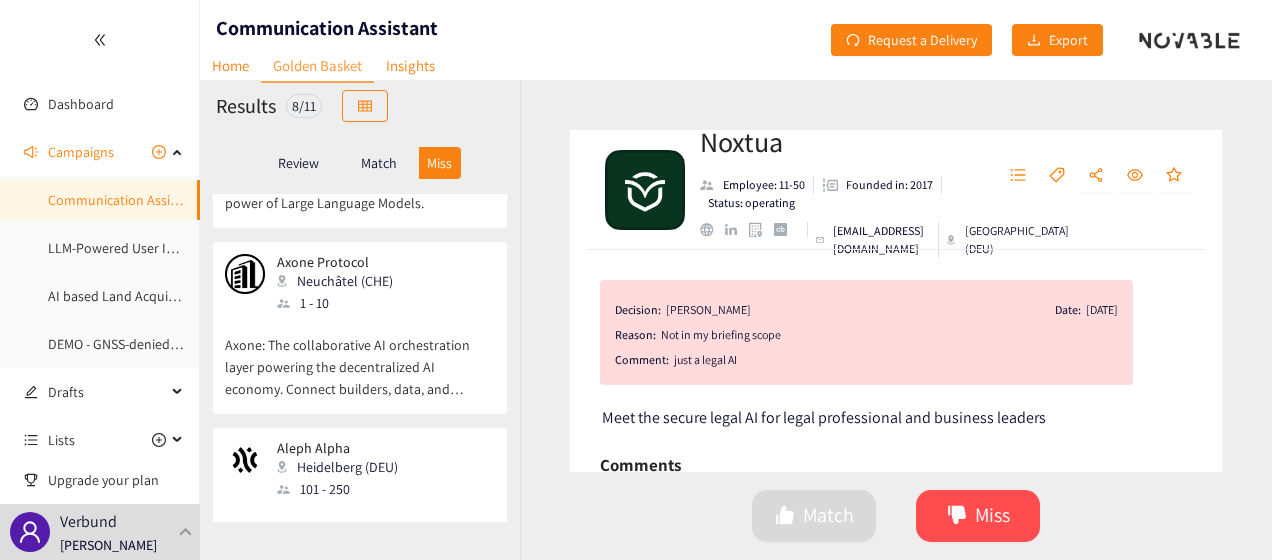 scroll, scrollTop: 1110, scrollLeft: 0, axis: vertical 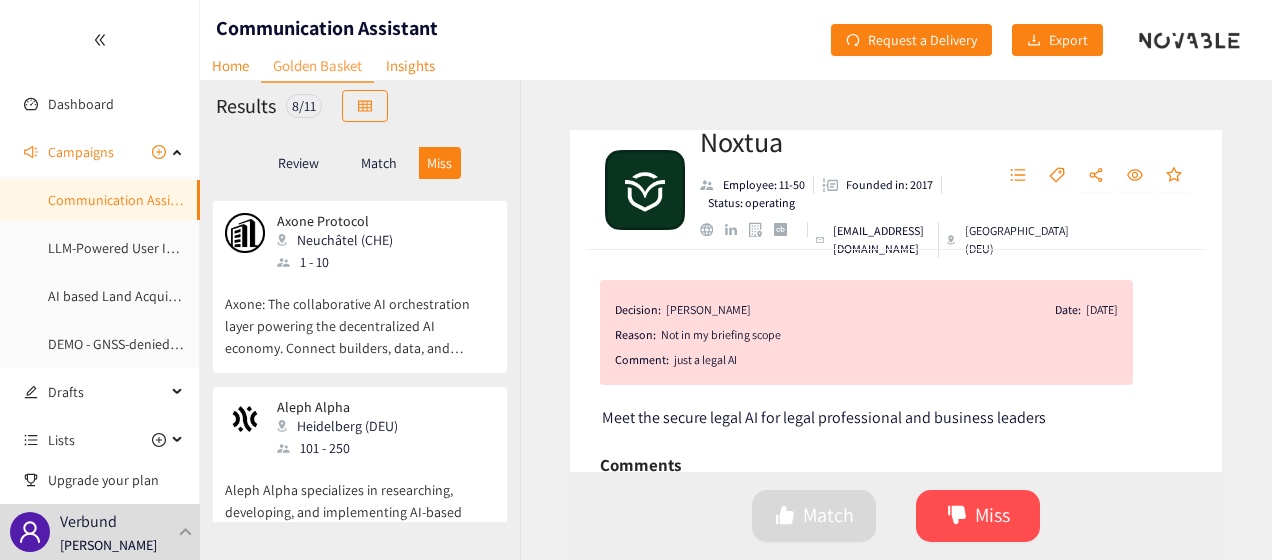 click on "Match" at bounding box center [379, 163] 